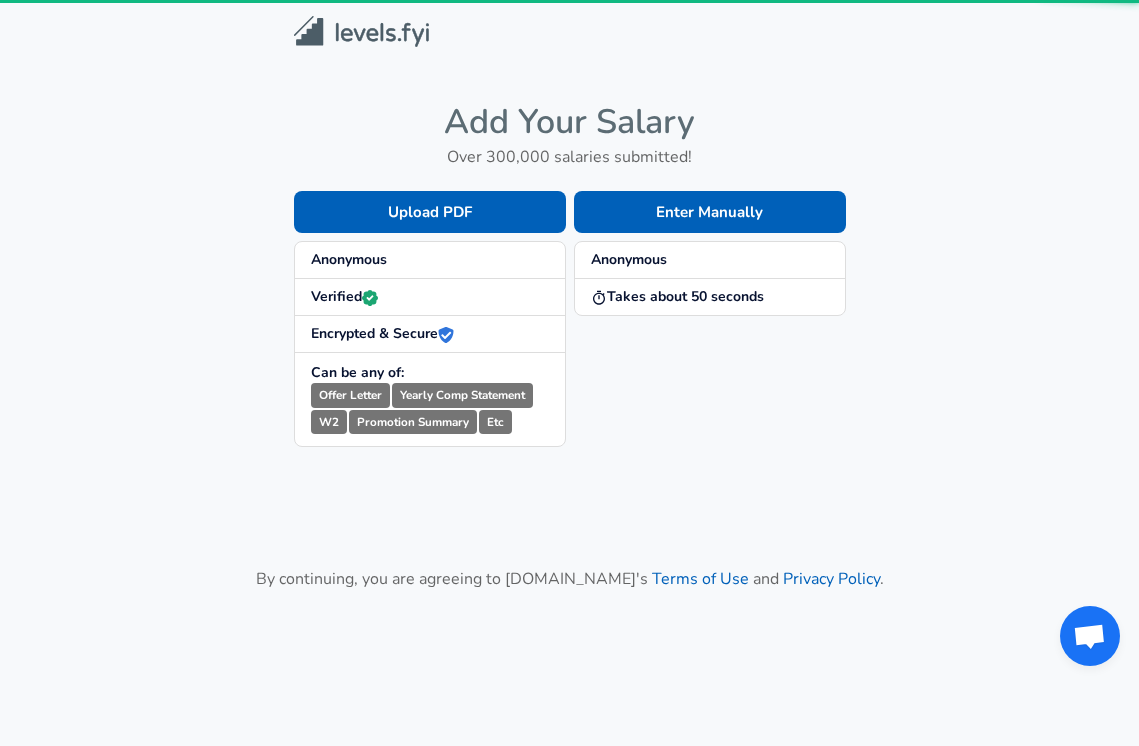 scroll, scrollTop: 0, scrollLeft: 0, axis: both 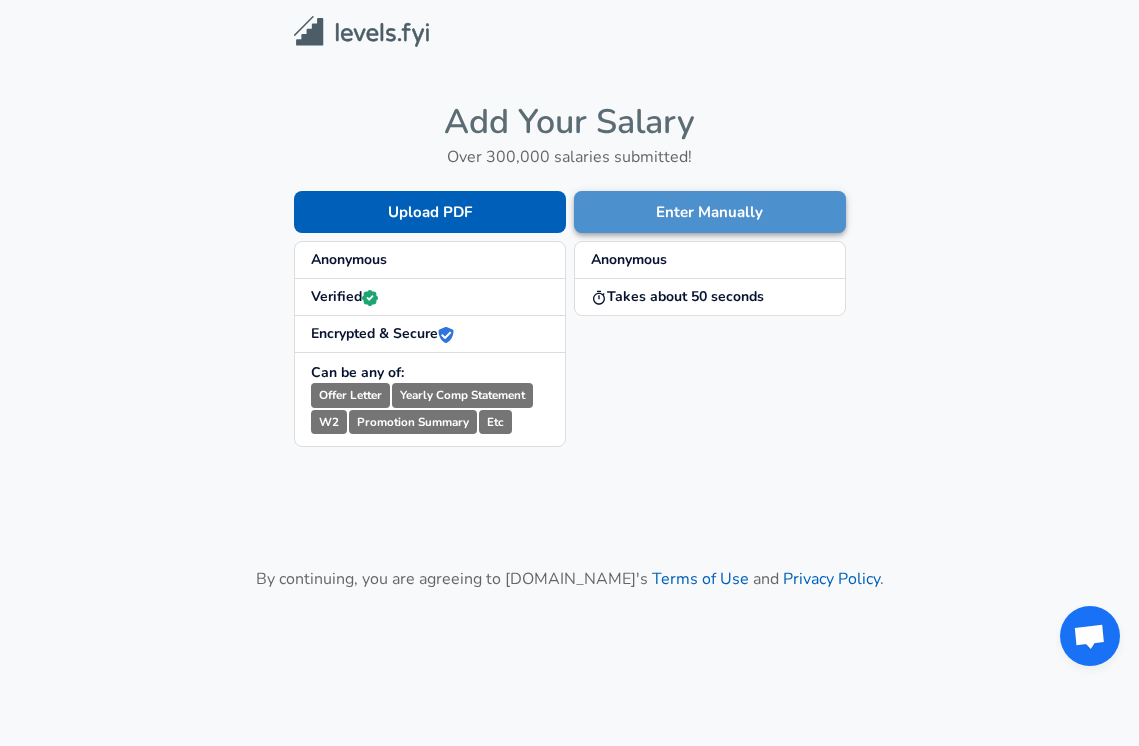 click on "Enter Manually" at bounding box center [710, 212] 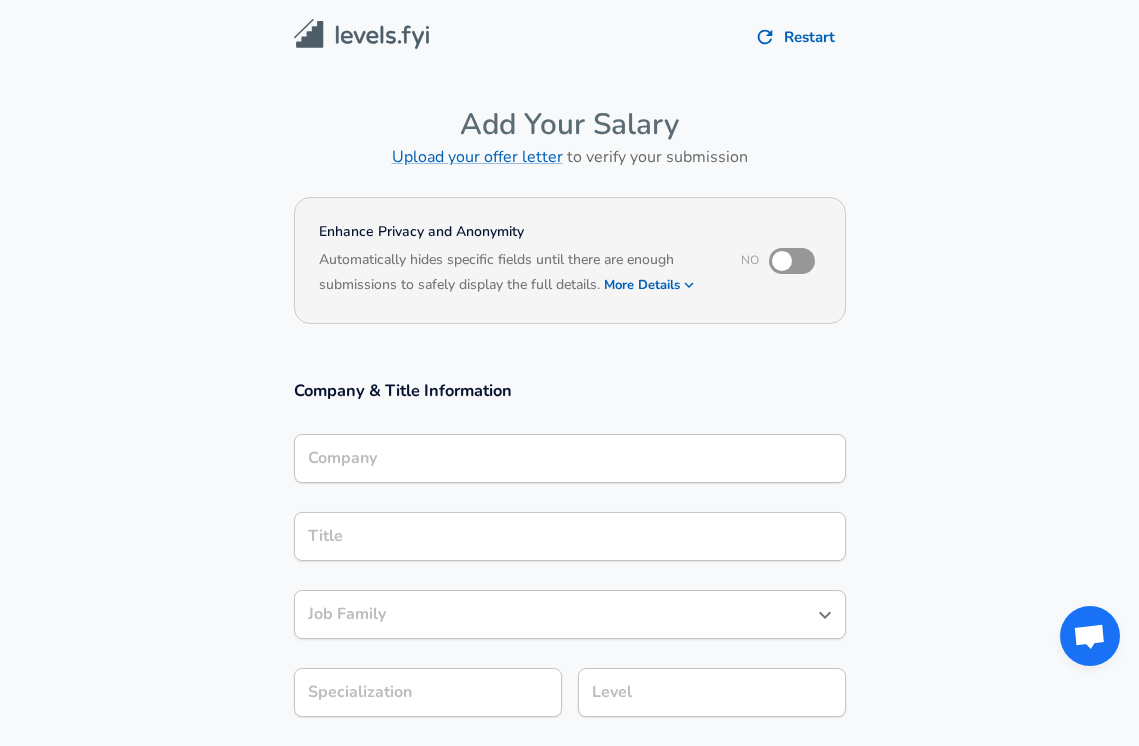 click on "Company" at bounding box center [570, 458] 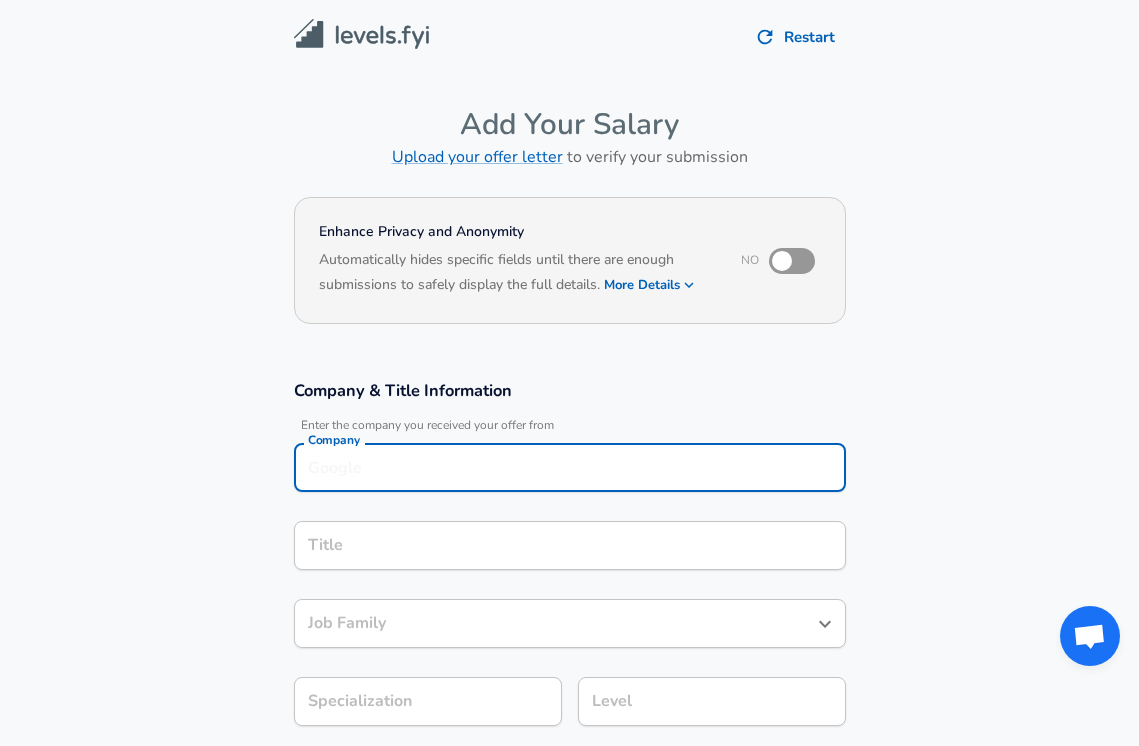 scroll, scrollTop: 20, scrollLeft: 0, axis: vertical 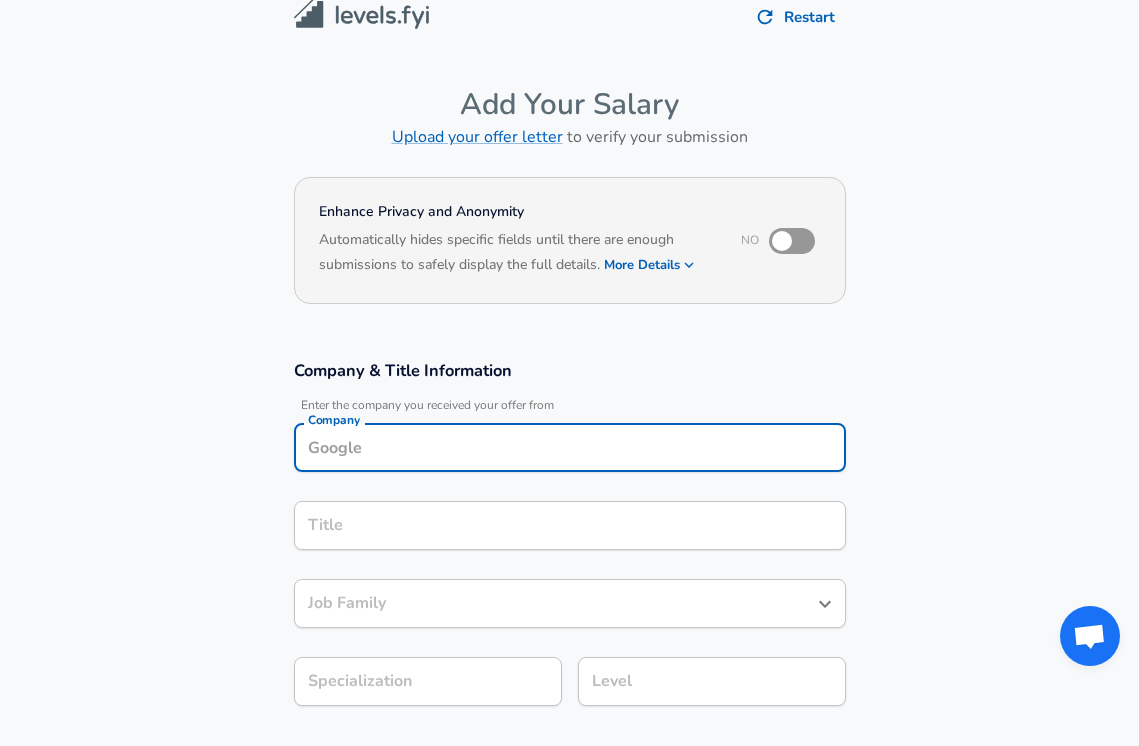type on "D" 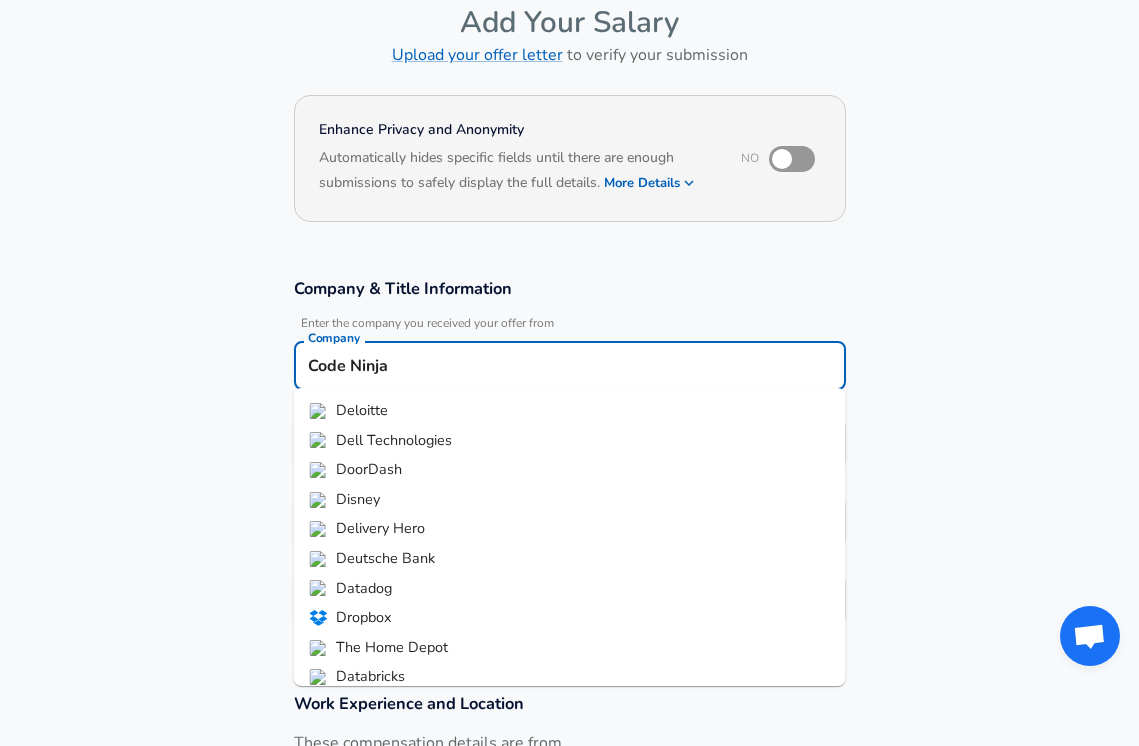 scroll, scrollTop: 118, scrollLeft: 0, axis: vertical 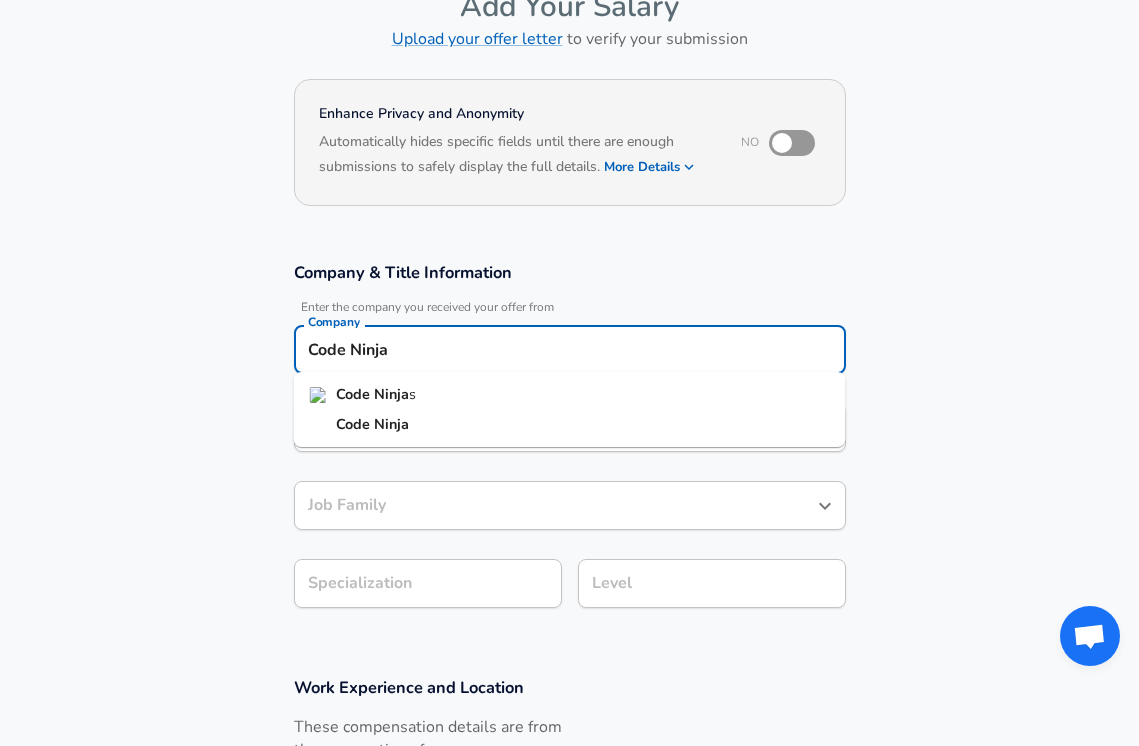 click on "Code     Ninja s" at bounding box center (570, 395) 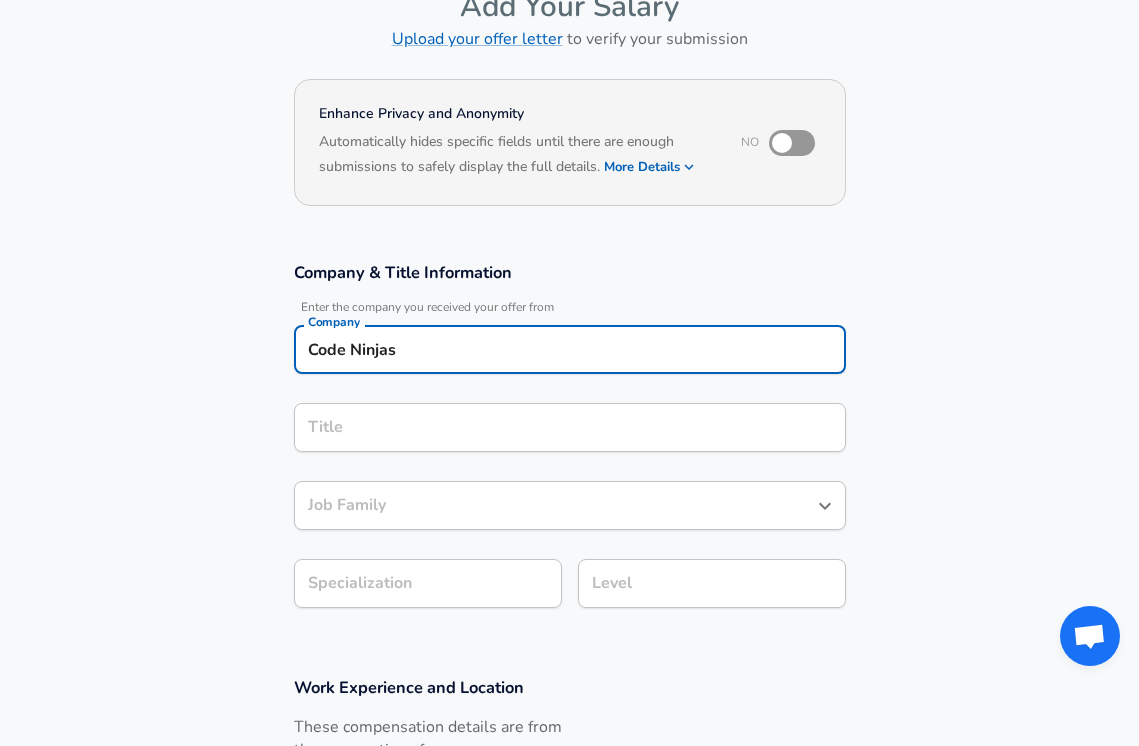 scroll, scrollTop: 158, scrollLeft: 0, axis: vertical 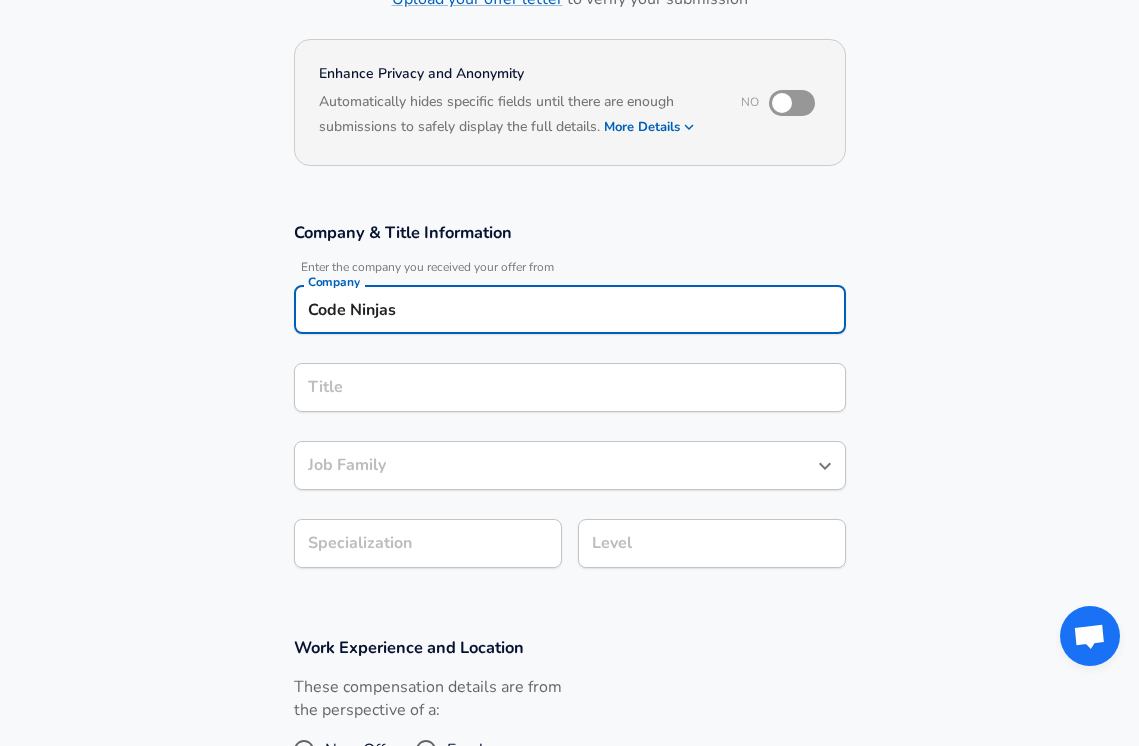 click on "Title" at bounding box center (570, 387) 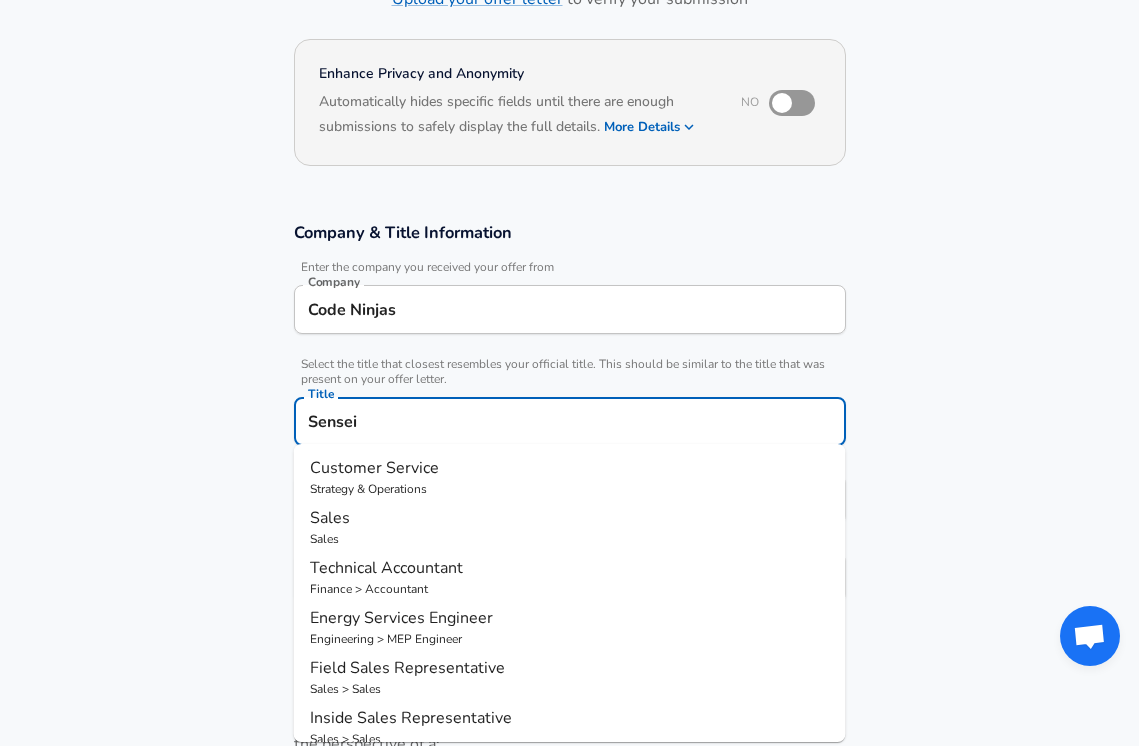 type on "Sensei" 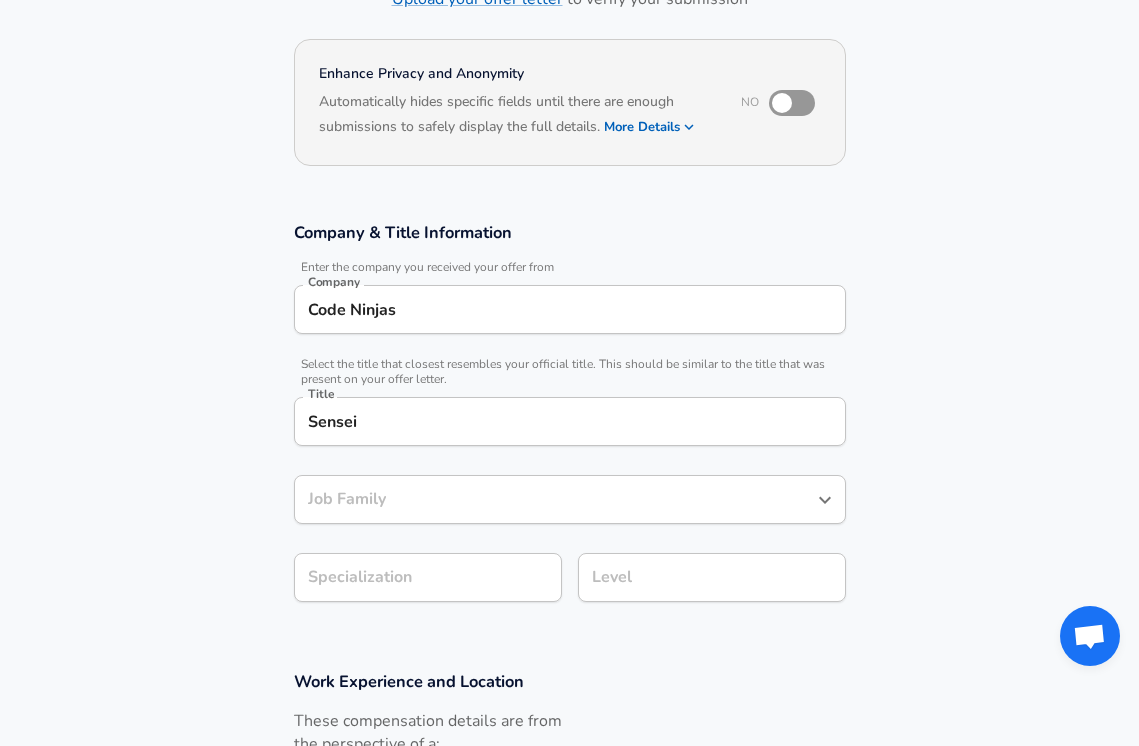 click on "Company & Title Information   Enter the company you received your offer from Company Code Ninjas Company   Select the title that closest resembles your official title. This should be similar to the title that was present on your offer letter. Title Sensei Title Job Family Job Family Specialization Specialization Level Level" at bounding box center [569, 422] 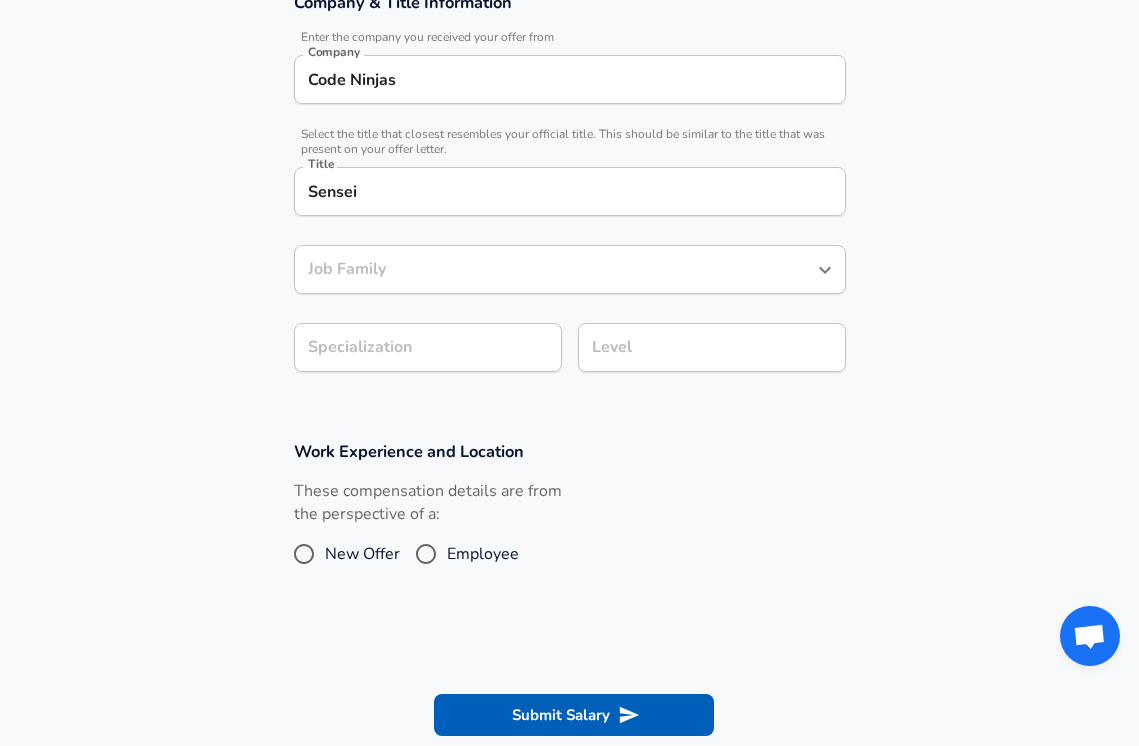 scroll, scrollTop: 428, scrollLeft: 0, axis: vertical 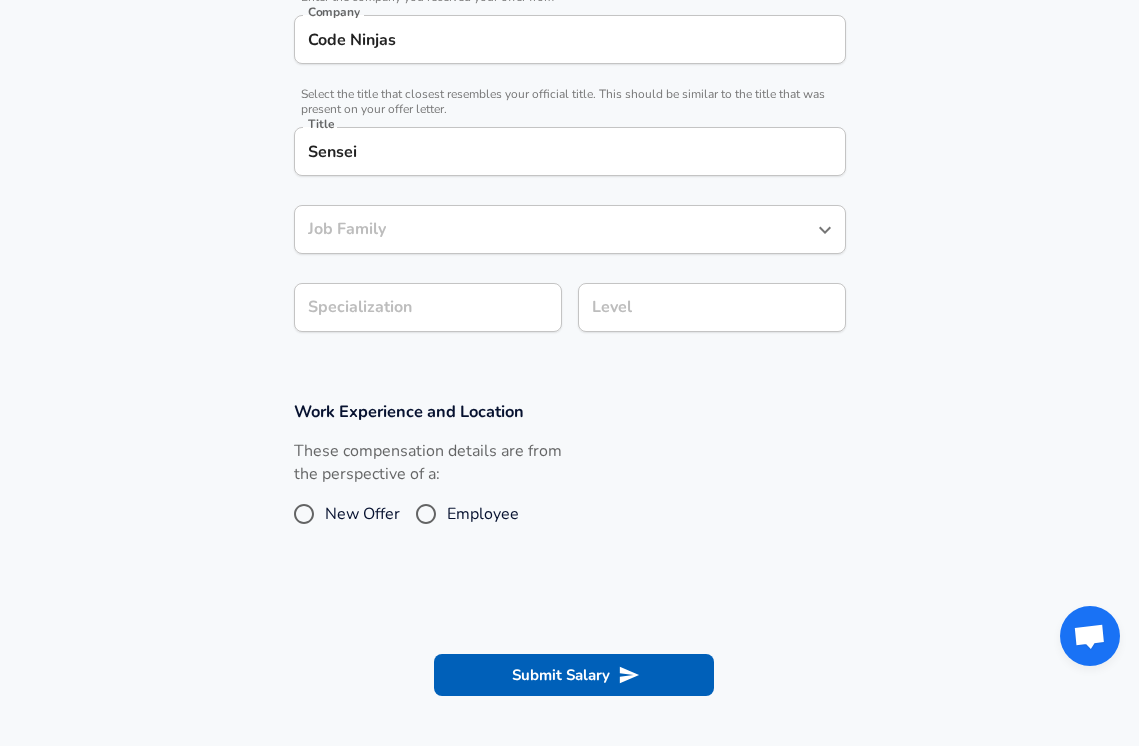click on "Job Family" at bounding box center [555, 229] 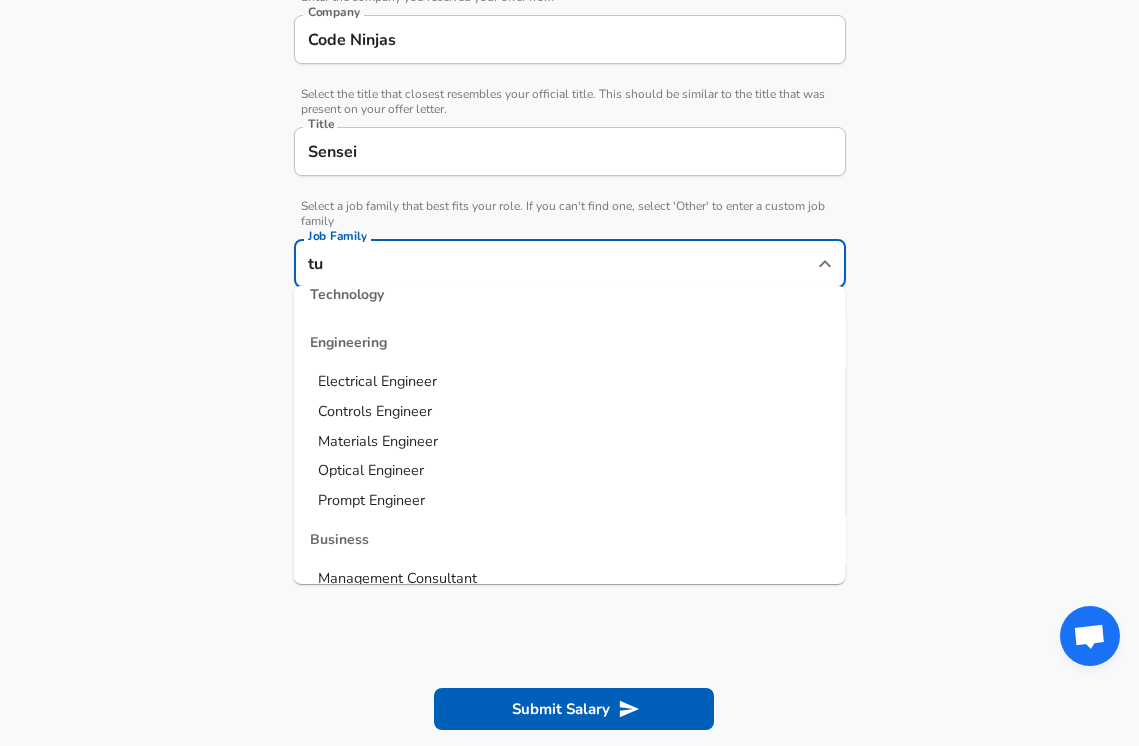 scroll, scrollTop: 0, scrollLeft: 0, axis: both 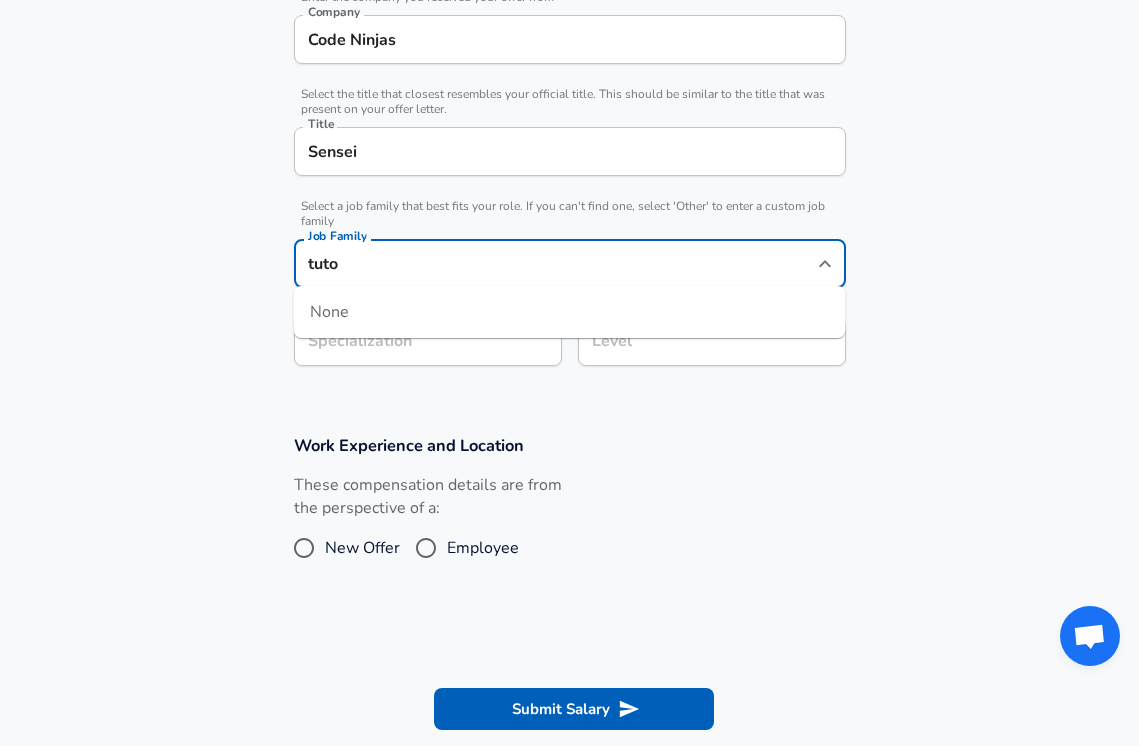 type on "tutor" 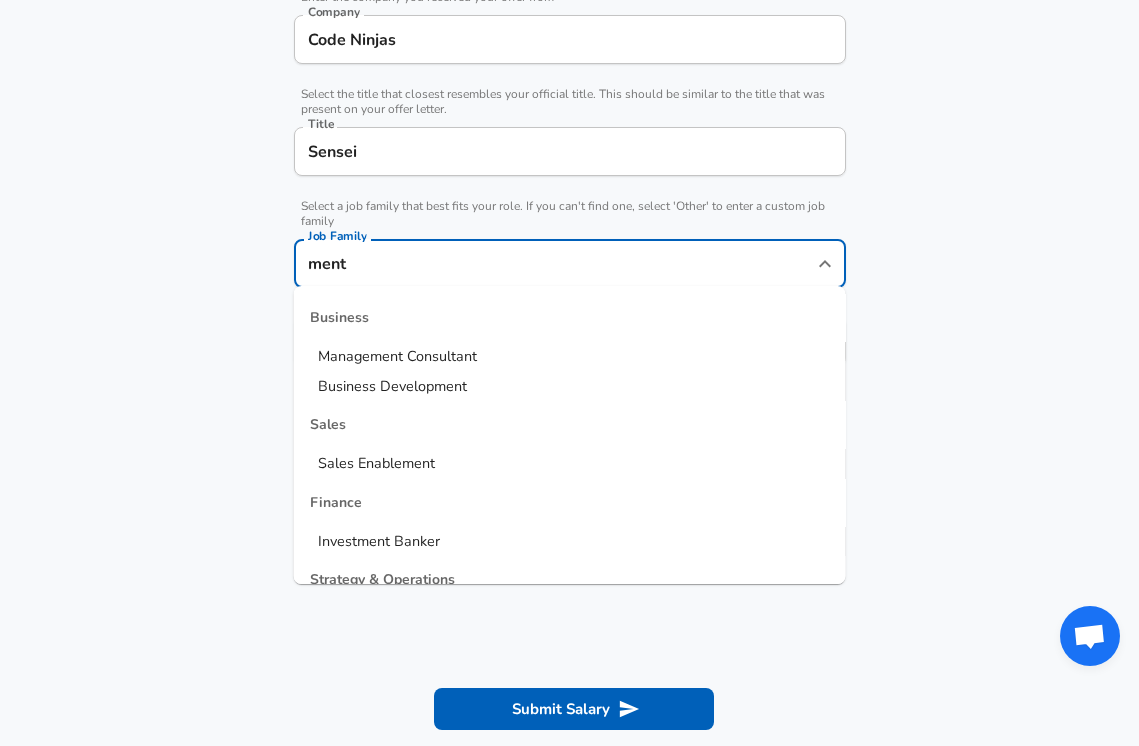 type on "[PERSON_NAME]" 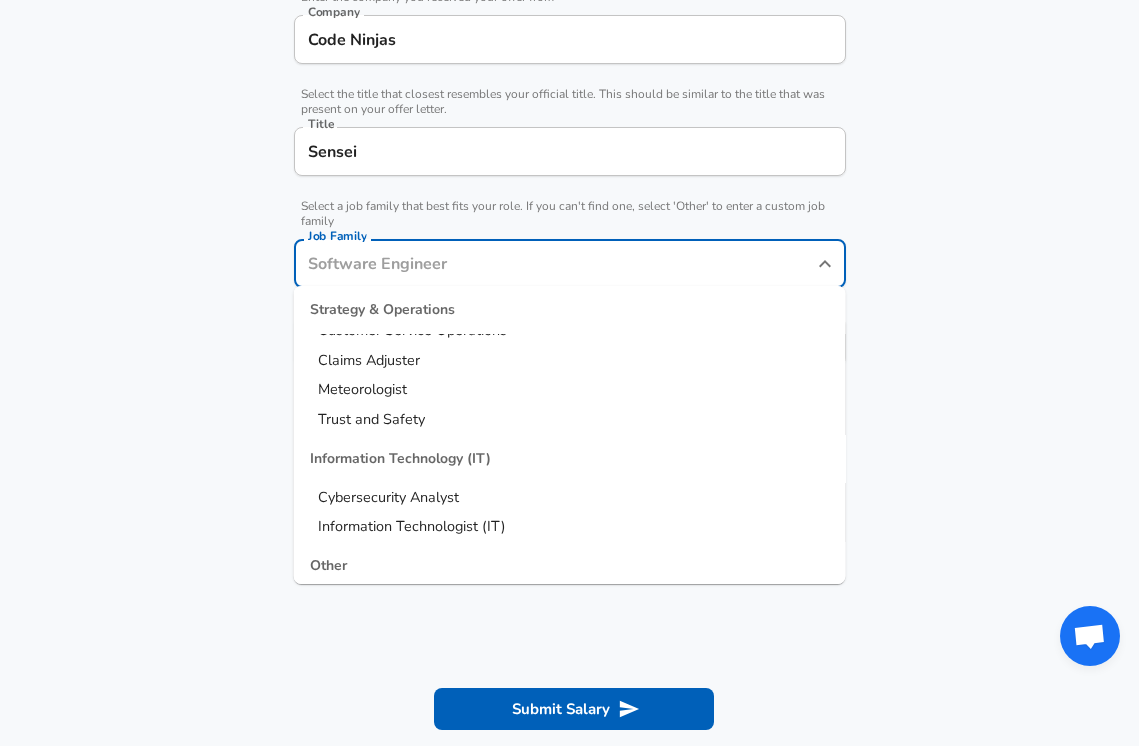 scroll, scrollTop: 2651, scrollLeft: 0, axis: vertical 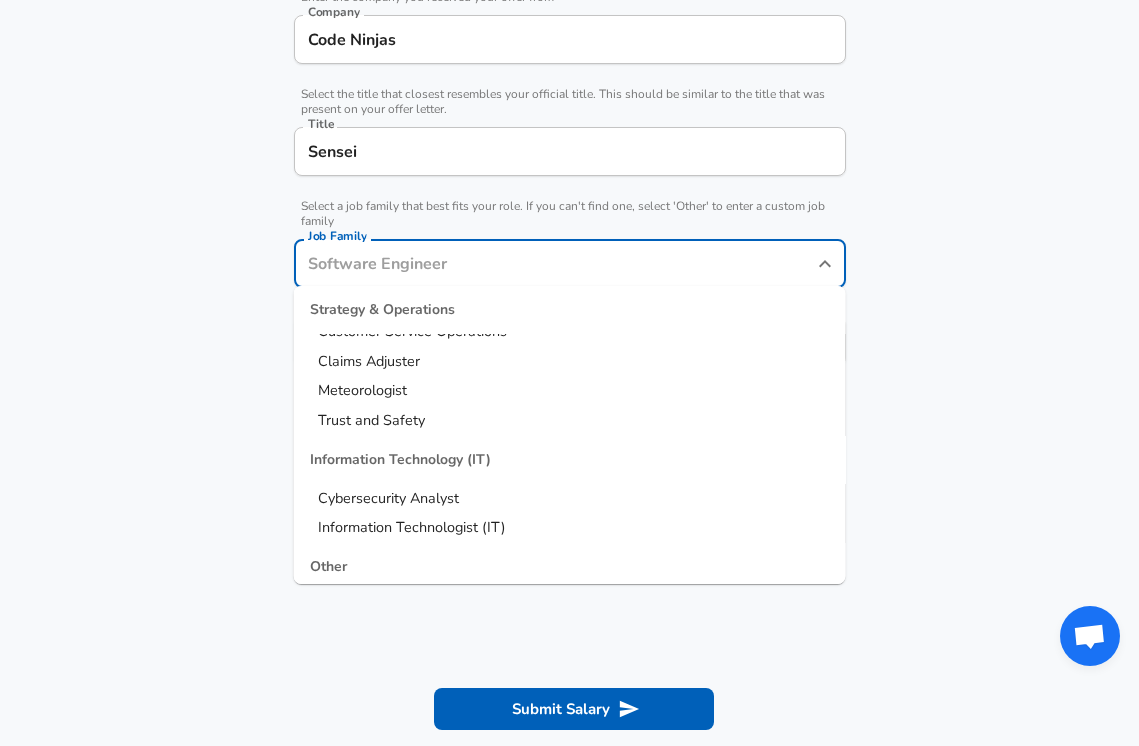 click on "Other" at bounding box center [570, 606] 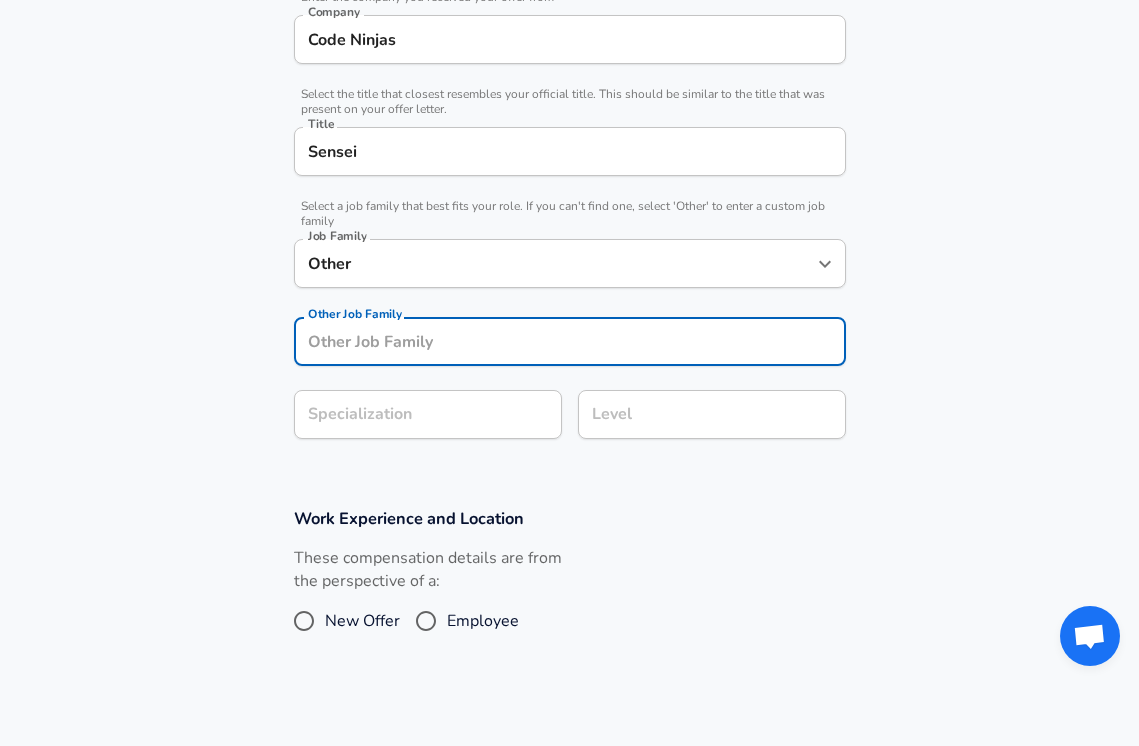click on "Other Job Family" at bounding box center [570, 341] 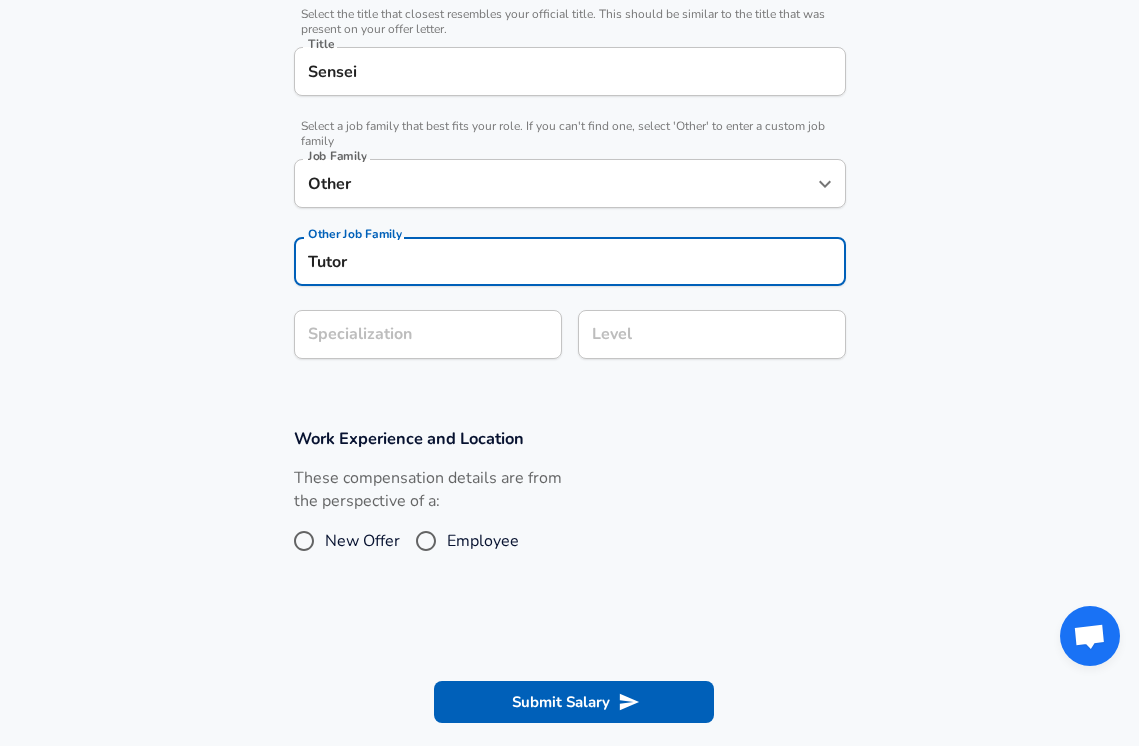 scroll, scrollTop: 550, scrollLeft: 0, axis: vertical 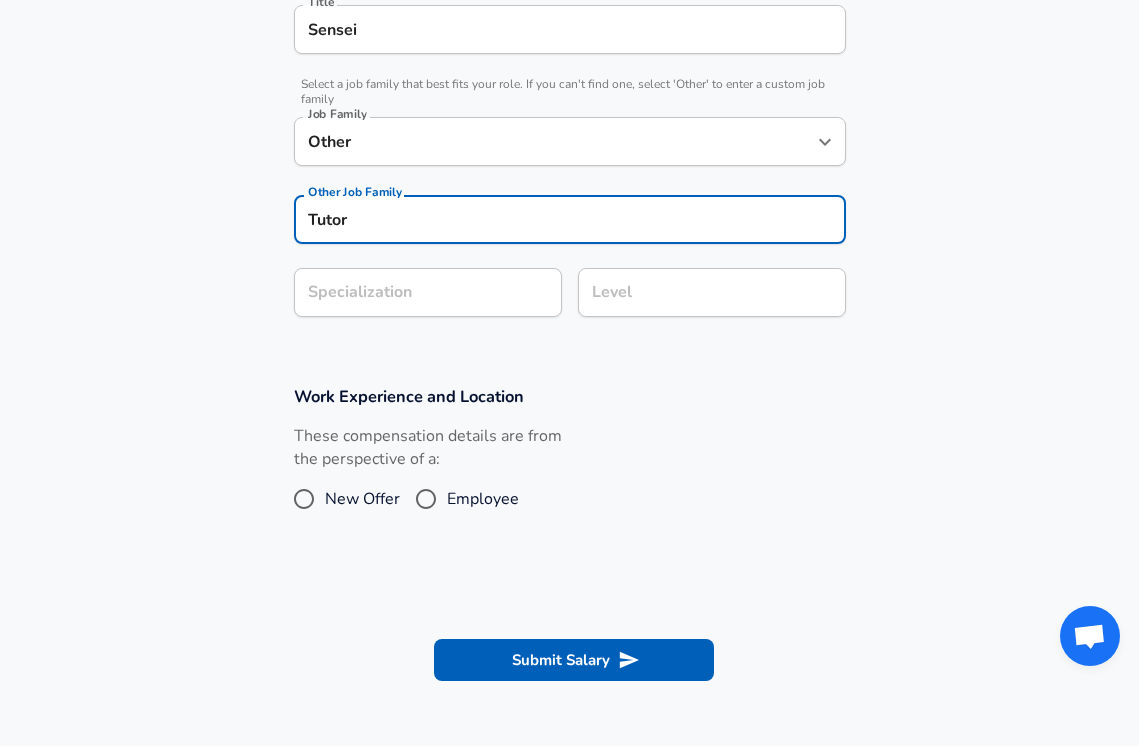 type on "Tutor" 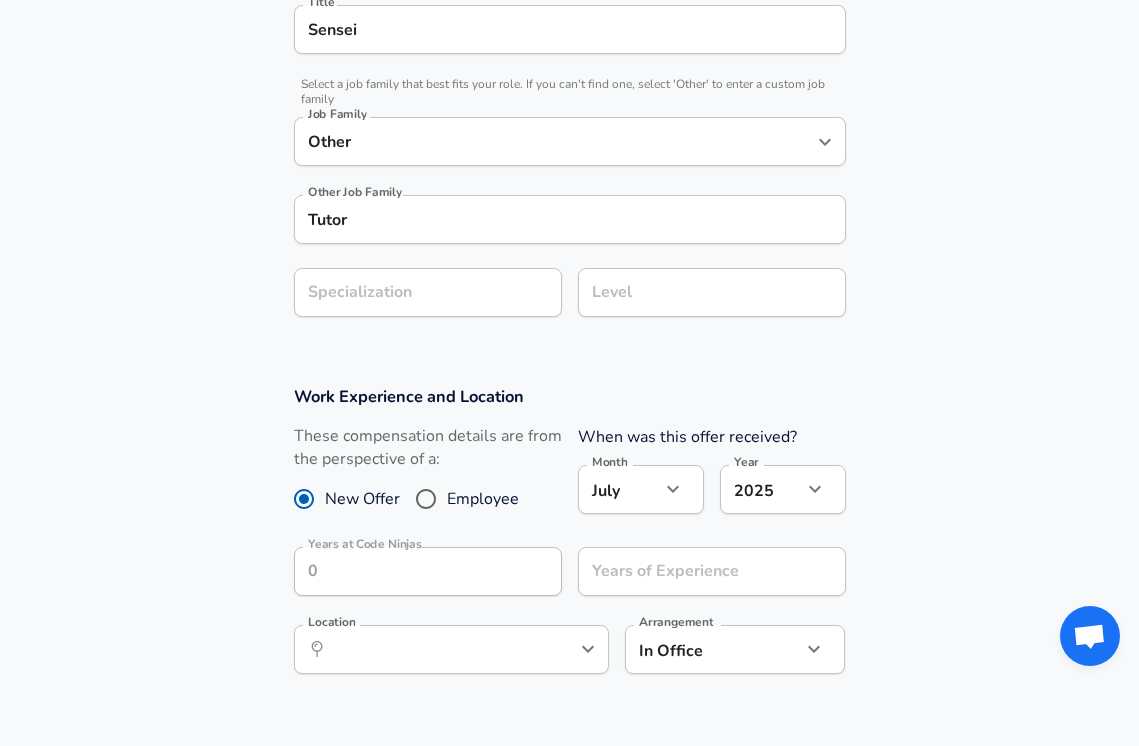 click on "Employee" at bounding box center [483, 499] 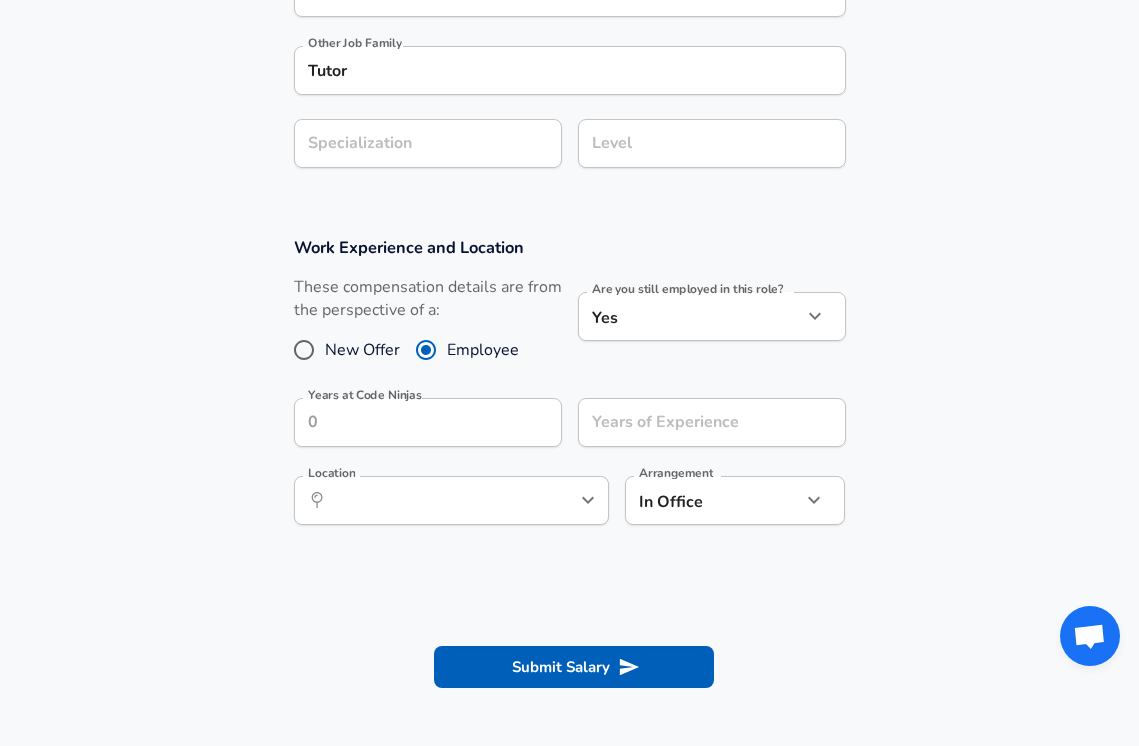 scroll, scrollTop: 710, scrollLeft: 0, axis: vertical 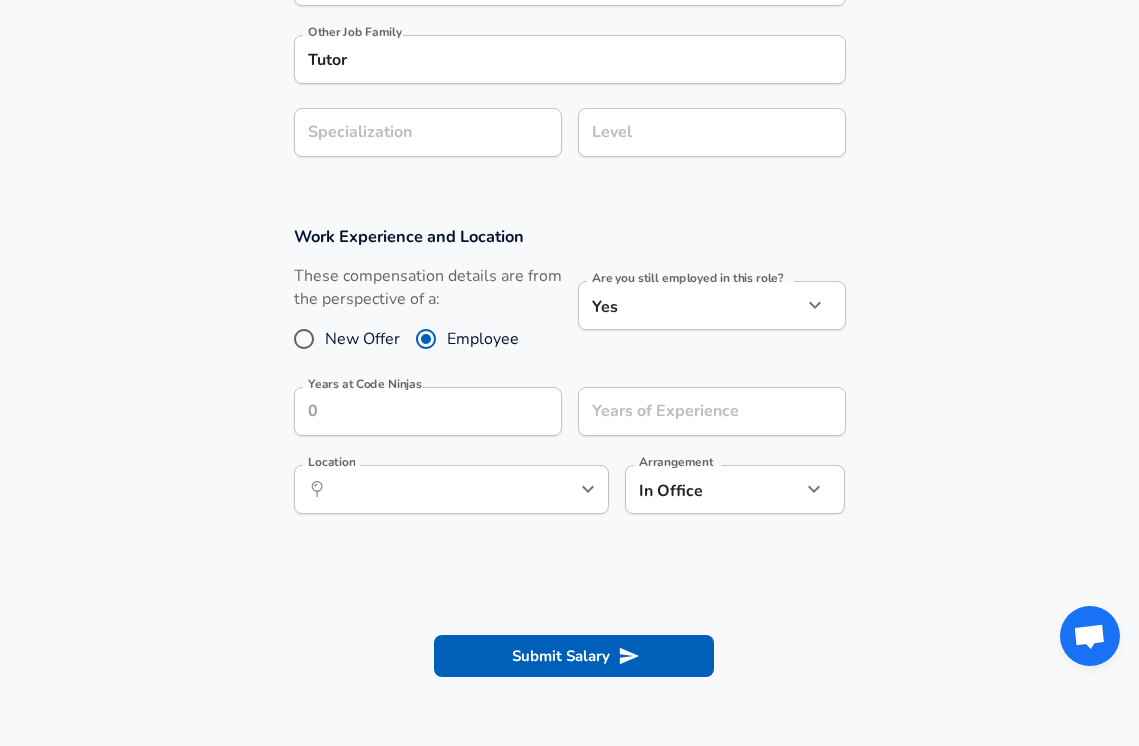 click on "Restart Add Your Salary Upload your offer letter   to verify your submission Enhance Privacy and Anonymity No Automatically hides specific fields until there are enough submissions to safely display the full details.   More Details Based on your submission and the data points that we have already collected, we will automatically hide and anonymize specific fields if there aren't enough data points to remain sufficiently anonymous. Company & Title Information   Enter the company you received your offer from Company Code Ninjas Company   Select the title that closest resembles your official title. This should be similar to the title that was present on your offer letter. Title Sensei Title   Select a job family that best fits your role. If you can't find one, select 'Other' to enter a custom job family Job Family Other Job Family Other Job Family Tutor Other Job Family Specialization Specialization Level Level Work Experience and Location These compensation details are from the perspective of a: New Offer Yes" at bounding box center (569, -337) 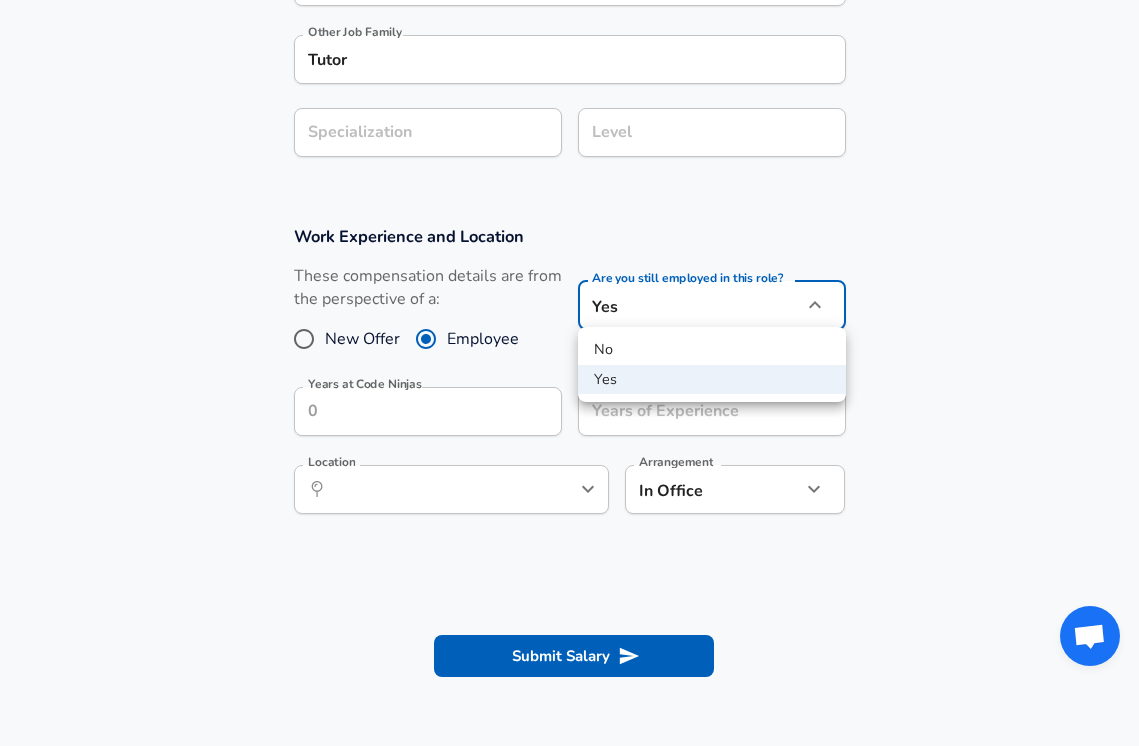 click on "No" at bounding box center (712, 350) 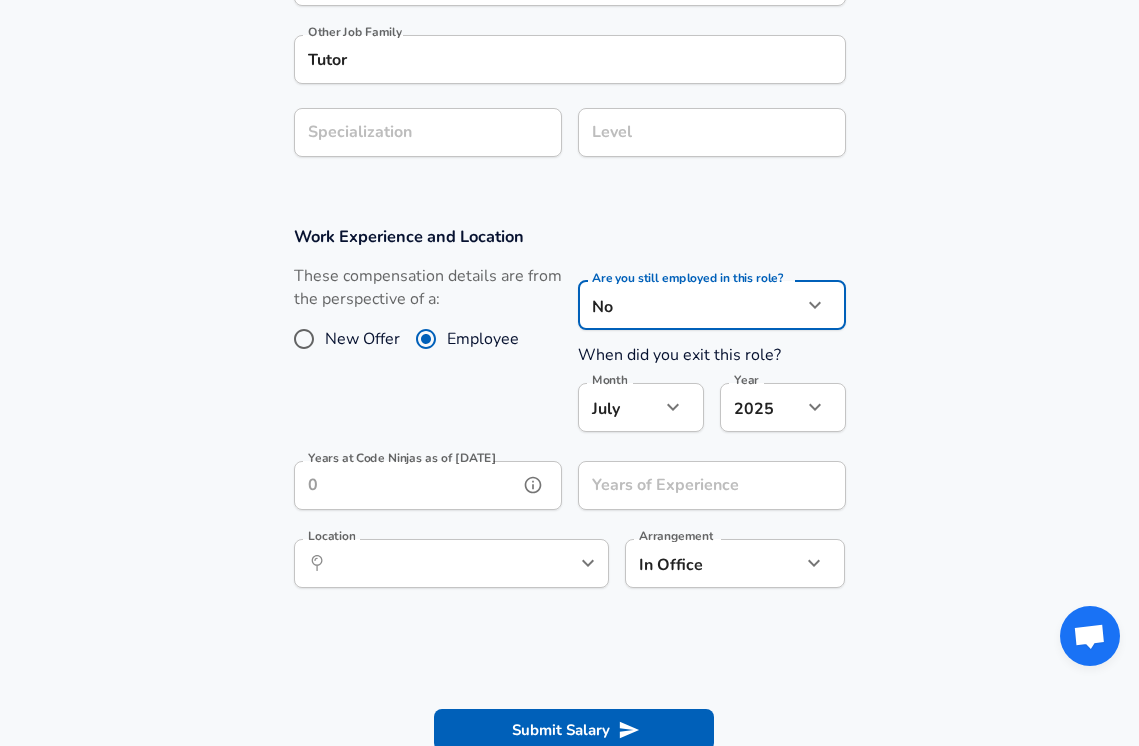 click on "Years at Code Ninjas as of [DATE]" at bounding box center (406, 485) 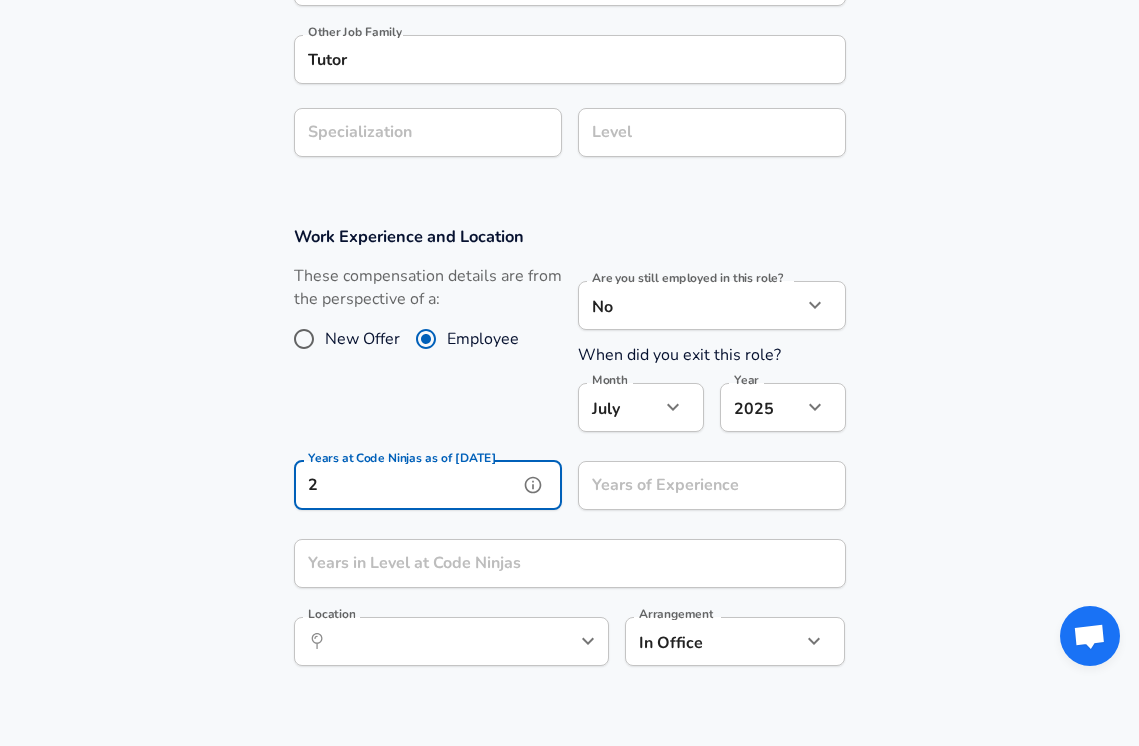 type on "2" 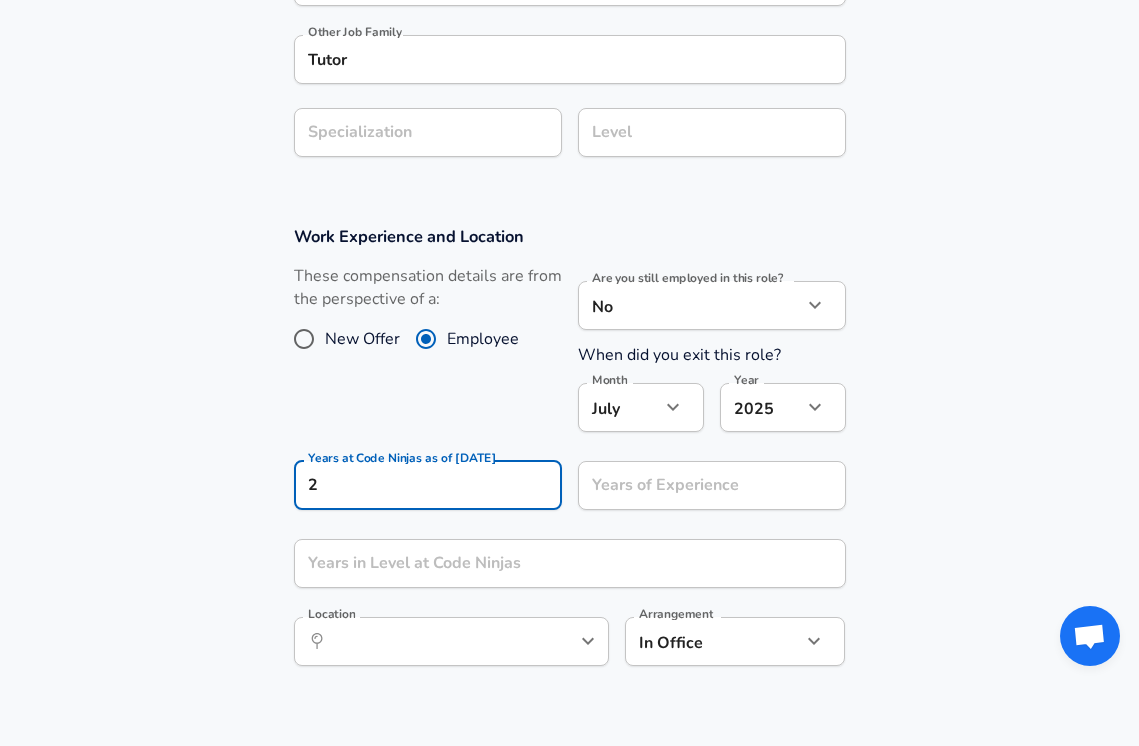click on "Restart Add Your Salary Upload your offer letter   to verify your submission Enhance Privacy and Anonymity No Automatically hides specific fields until there are enough submissions to safely display the full details.   More Details Based on your submission and the data points that we have already collected, we will automatically hide and anonymize specific fields if there aren't enough data points to remain sufficiently anonymous. Company & Title Information   Enter the company you received your offer from Company Code Ninjas Company   Select the title that closest resembles your official title. This should be similar to the title that was present on your offer letter. Title Sensei Title   Select a job family that best fits your role. If you can't find one, select 'Other' to enter a custom job family Job Family Other Job Family Other Job Family Tutor Other Job Family Specialization Specialization Level Level Work Experience and Location These compensation details are from the perspective of a: New Offer No no" at bounding box center [569, -337] 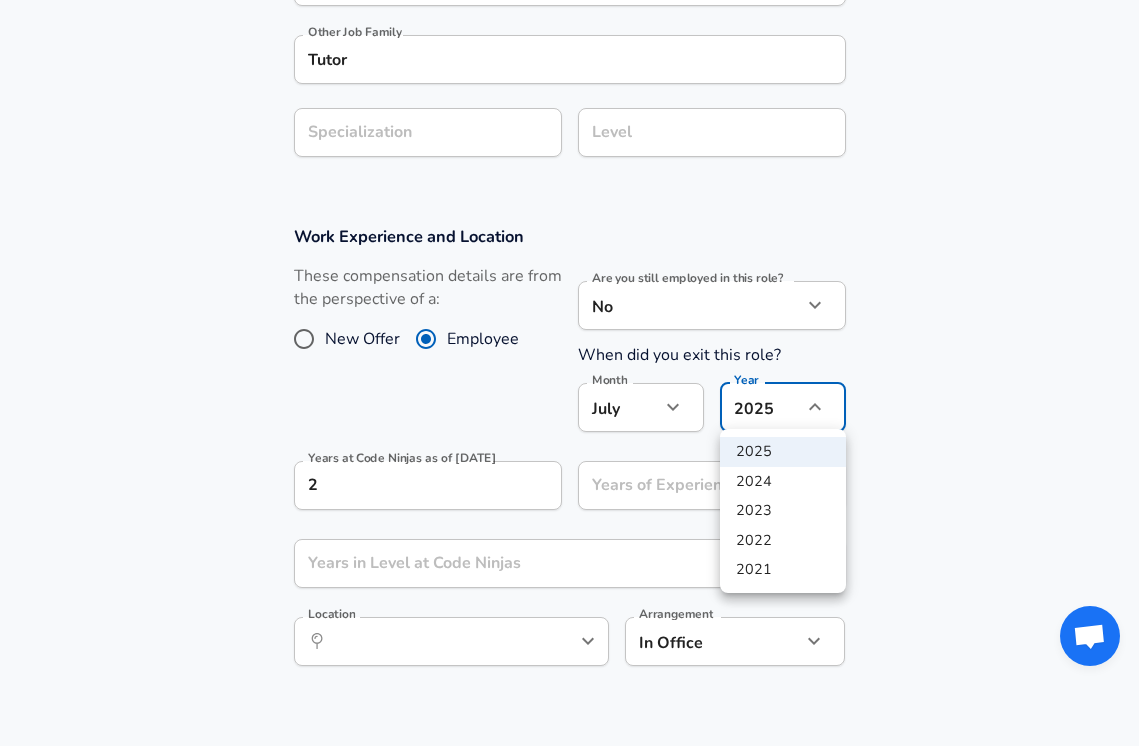 click at bounding box center (569, 373) 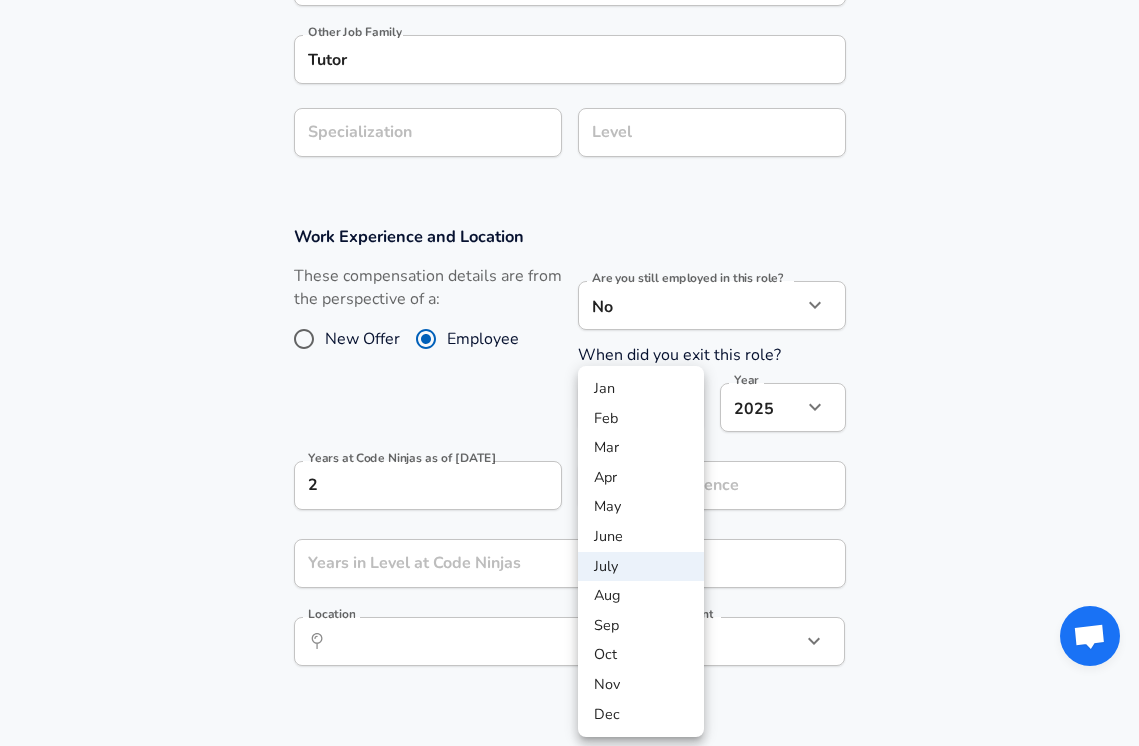 click on "Restart Add Your Salary Upload your offer letter   to verify your submission Enhance Privacy and Anonymity No Automatically hides specific fields until there are enough submissions to safely display the full details.   More Details Based on your submission and the data points that we have already collected, we will automatically hide and anonymize specific fields if there aren't enough data points to remain sufficiently anonymous. Company & Title Information   Enter the company you received your offer from Company Code Ninjas Company   Select the title that closest resembles your official title. This should be similar to the title that was present on your offer letter. Title Sensei Title   Select a job family that best fits your role. If you can't find one, select 'Other' to enter a custom job family Job Family Other Job Family Other Job Family Tutor Other Job Family Specialization Specialization Level Level Work Experience and Location These compensation details are from the perspective of a: New Offer No no" at bounding box center [569, -337] 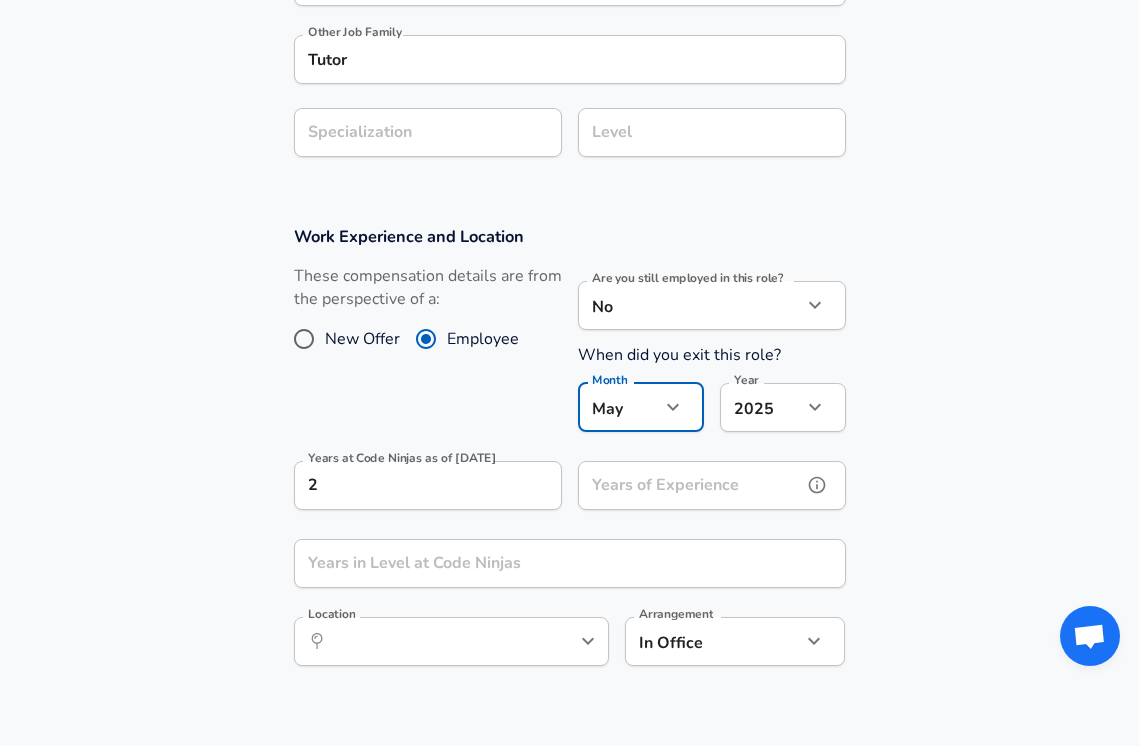 click on "Years of Experience" at bounding box center [690, 485] 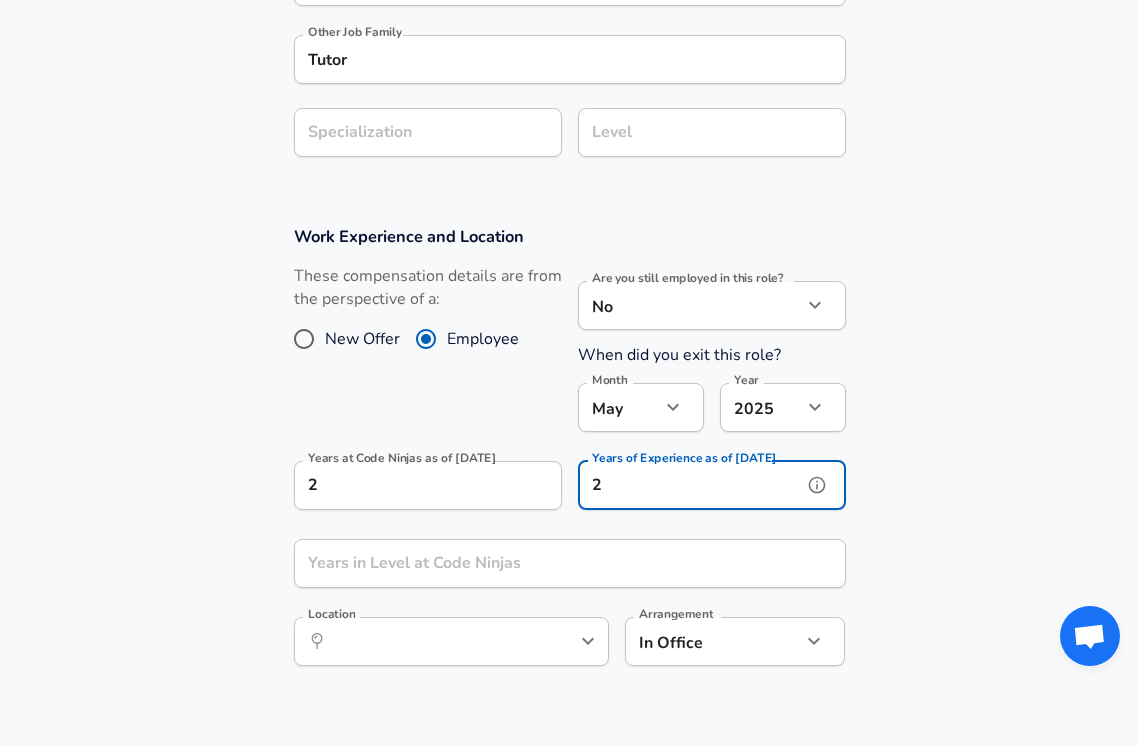 type on "2" 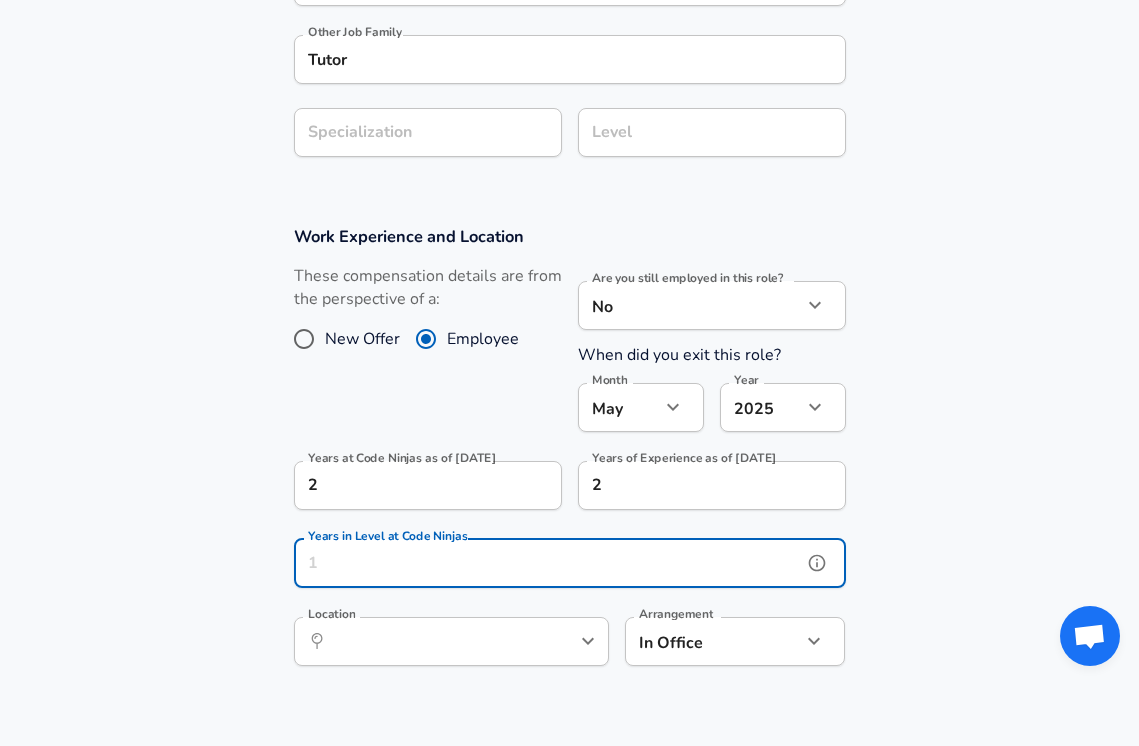 click on "Years in Level at Code Ninjas" at bounding box center [548, 563] 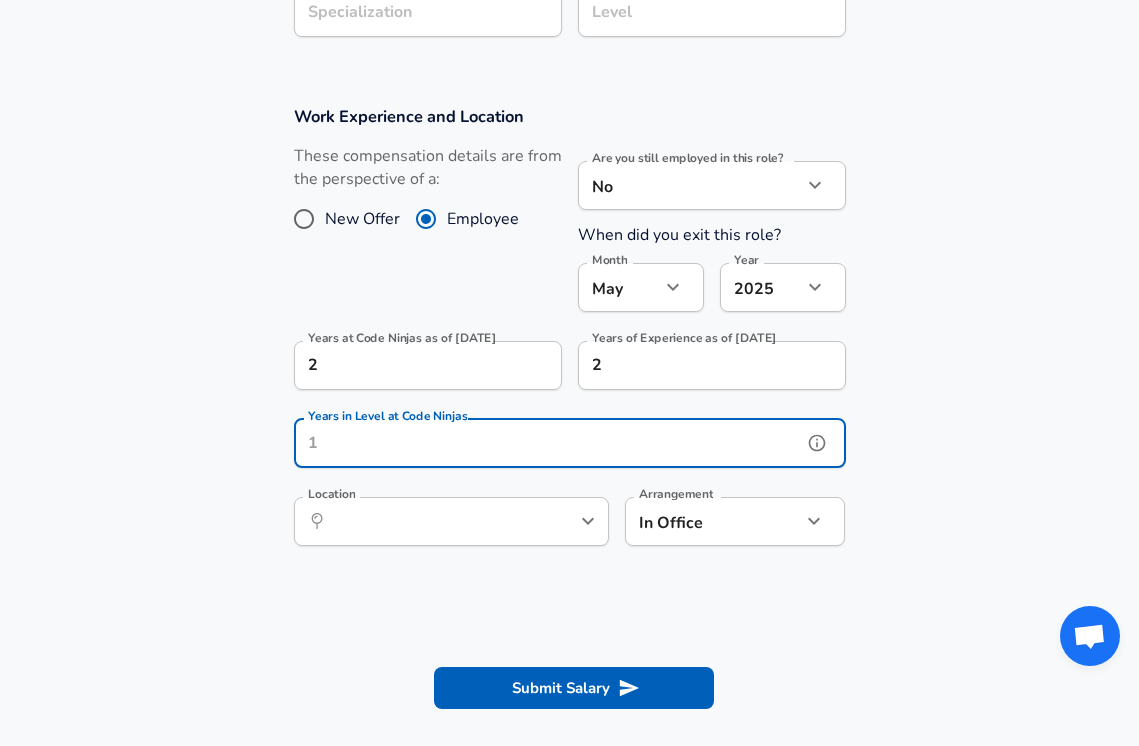 scroll, scrollTop: 833, scrollLeft: 0, axis: vertical 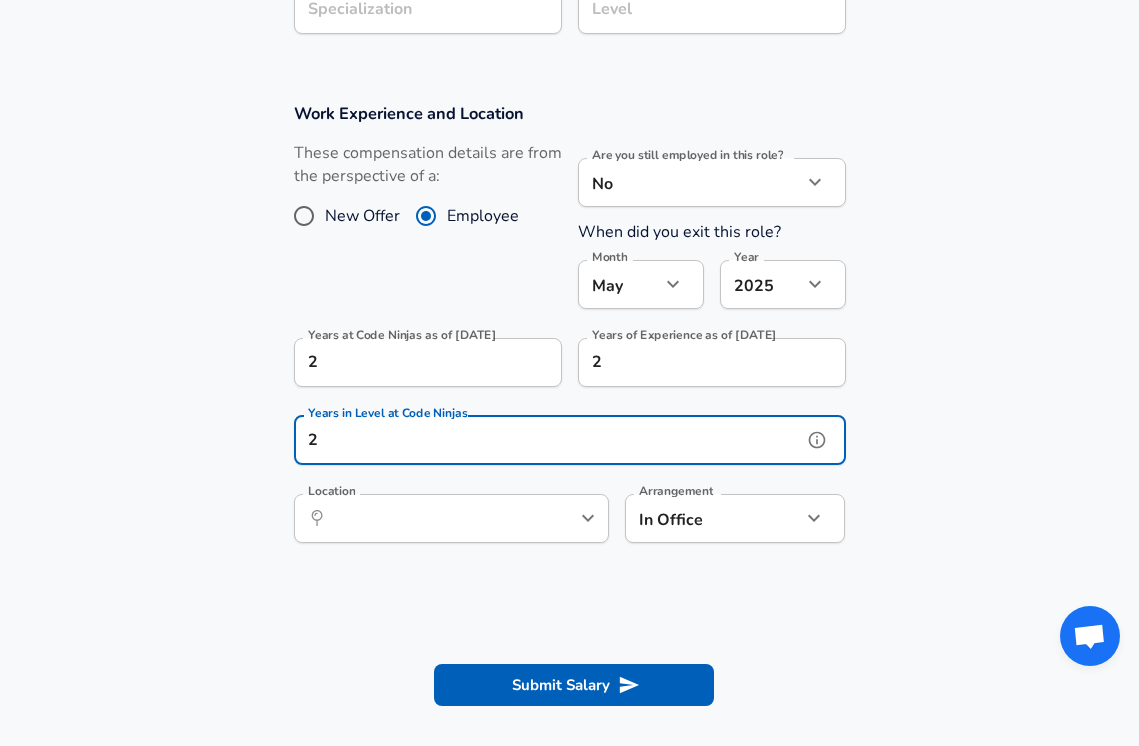 type on "2" 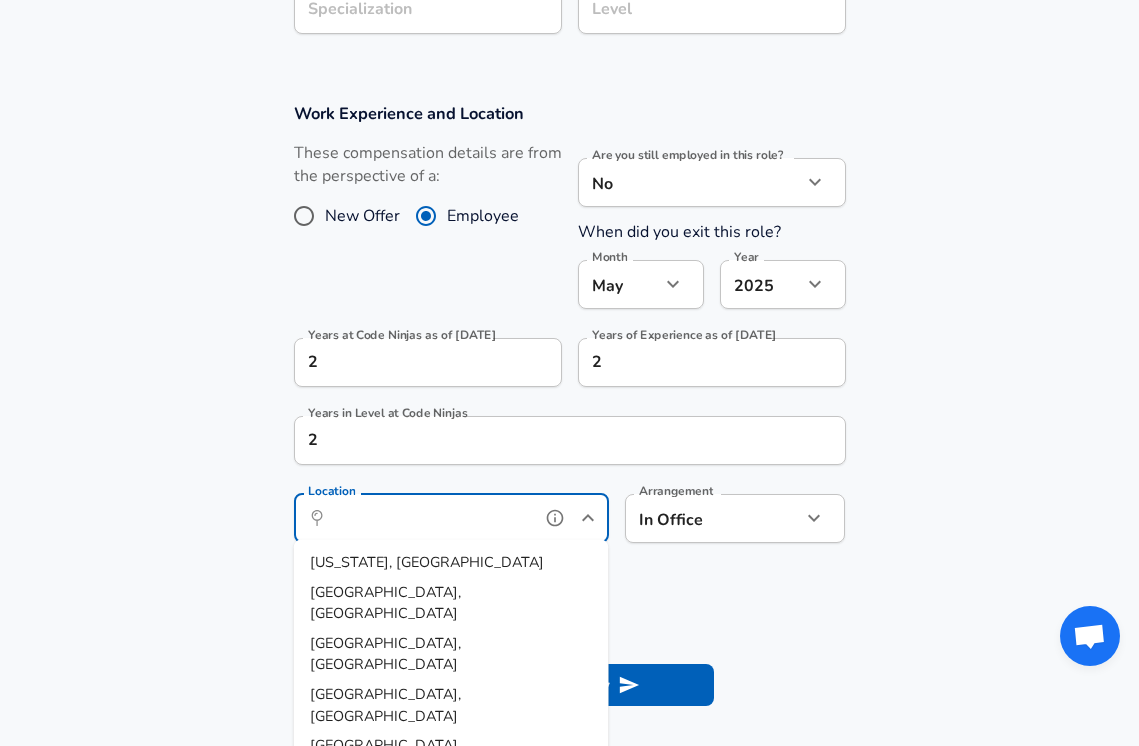 click on "Location" at bounding box center [429, 518] 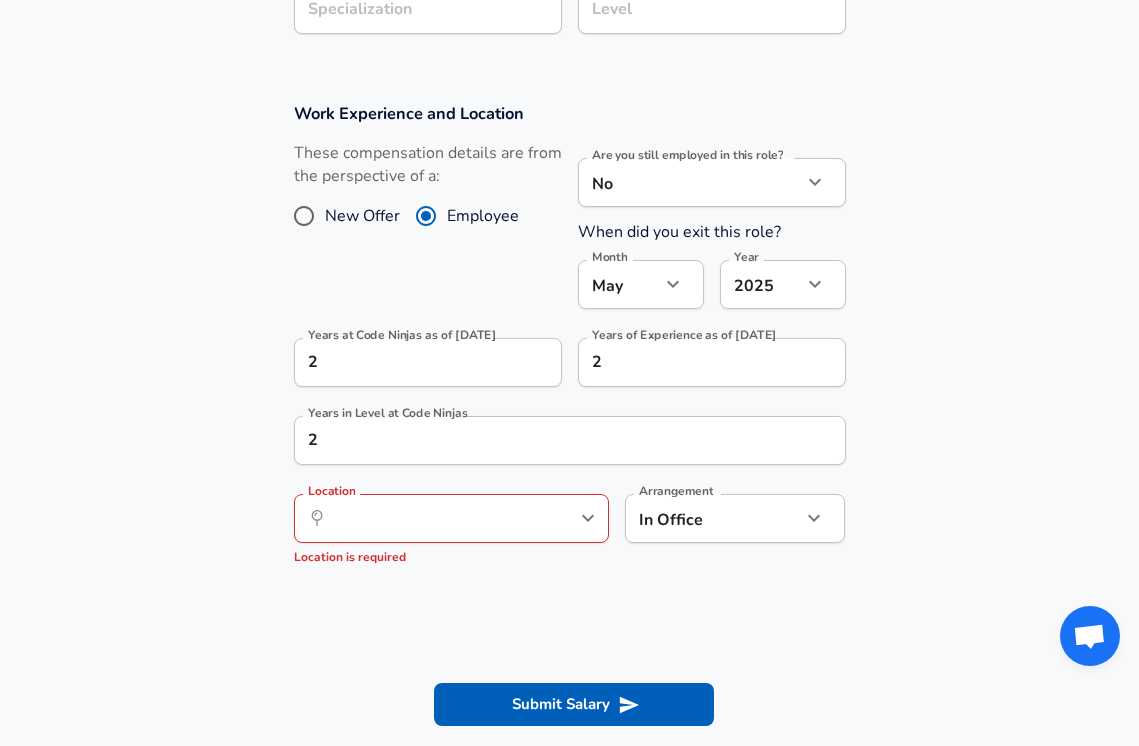 click on "Work Experience and Location These compensation details are from the perspective of a: New Offer Employee Are you still employed in this role? No no Are you still employed in this role? When did you exit this role? Month [DATE] Month Year [DATE] 2025 Year Years at Code Ninjas as of [DATE] 2 Years at Code Ninjas as of [DATE] Years of Experience as of [DATE] 2 Years of Experience as of [DATE] Years in Level at Code Ninjas 2 Years in Level at Code Ninjas Location ​ Location Location is required Arrangement In Office office Arrangement" at bounding box center [569, 343] 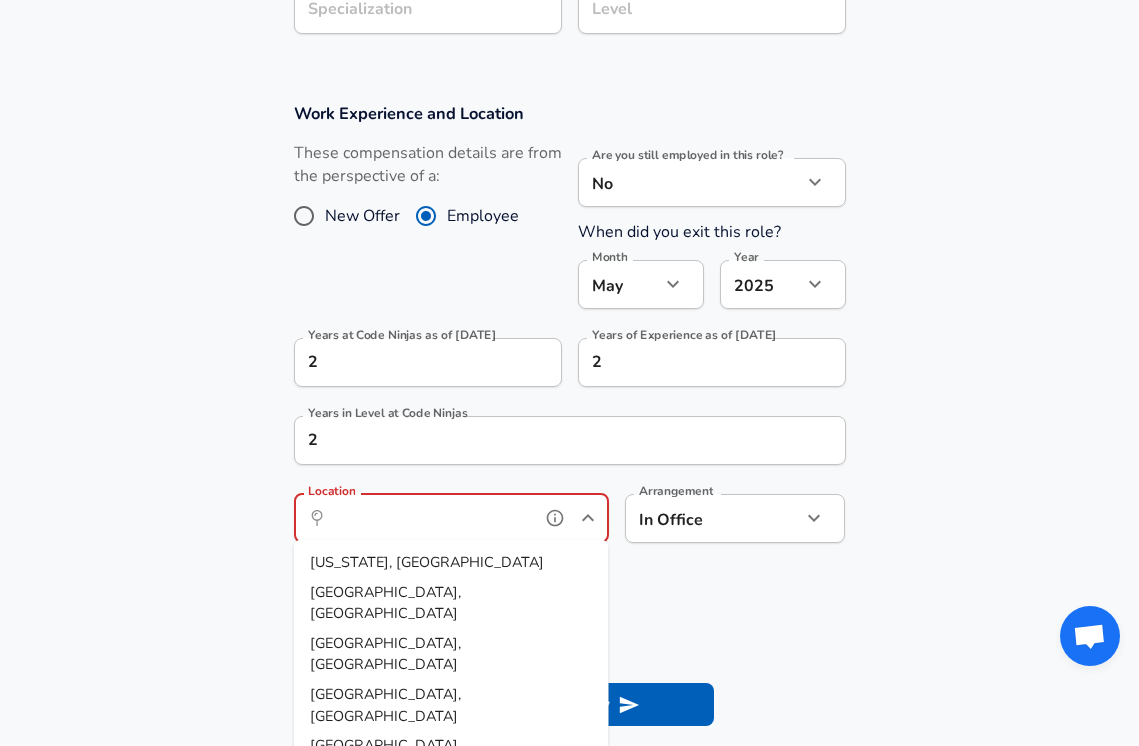 click on "Location" at bounding box center (429, 518) 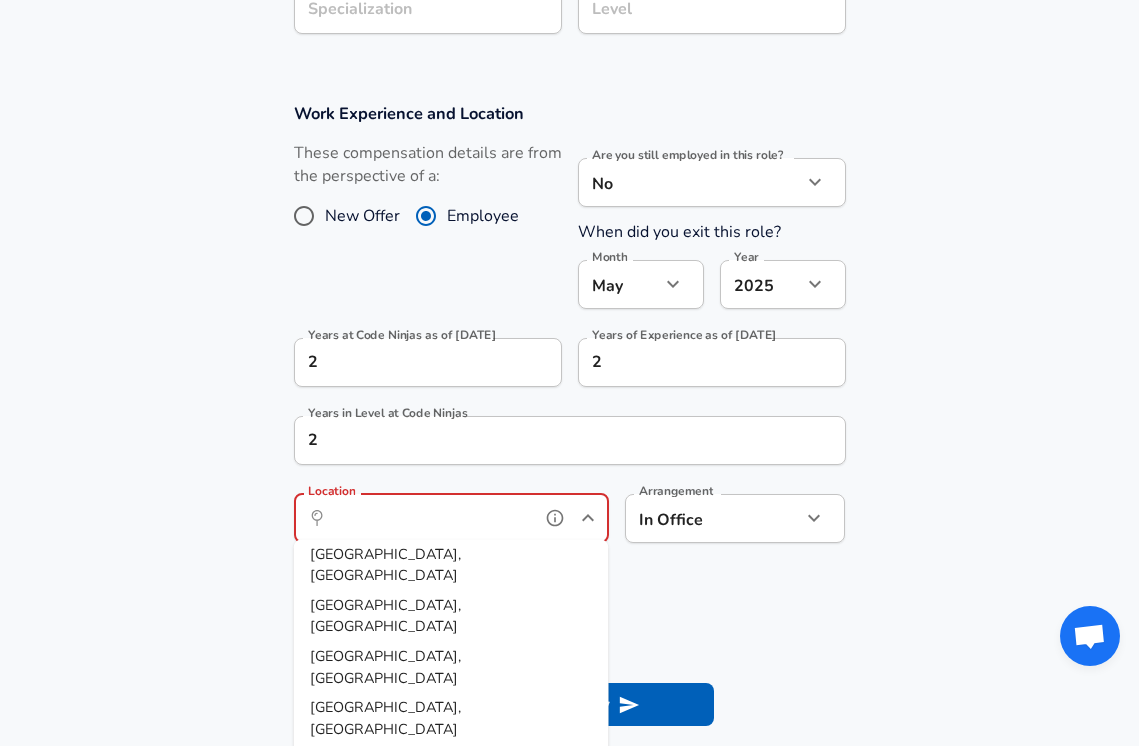 scroll, scrollTop: 37, scrollLeft: 0, axis: vertical 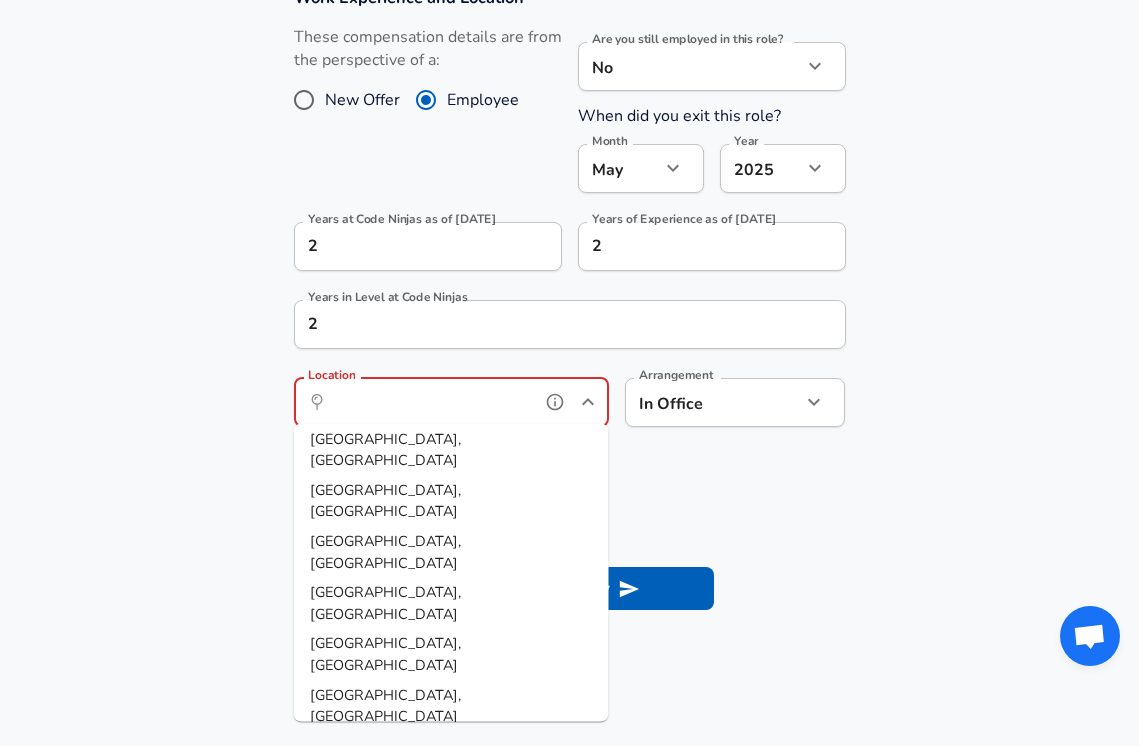 click on "[GEOGRAPHIC_DATA], [GEOGRAPHIC_DATA]" at bounding box center (451, 705) 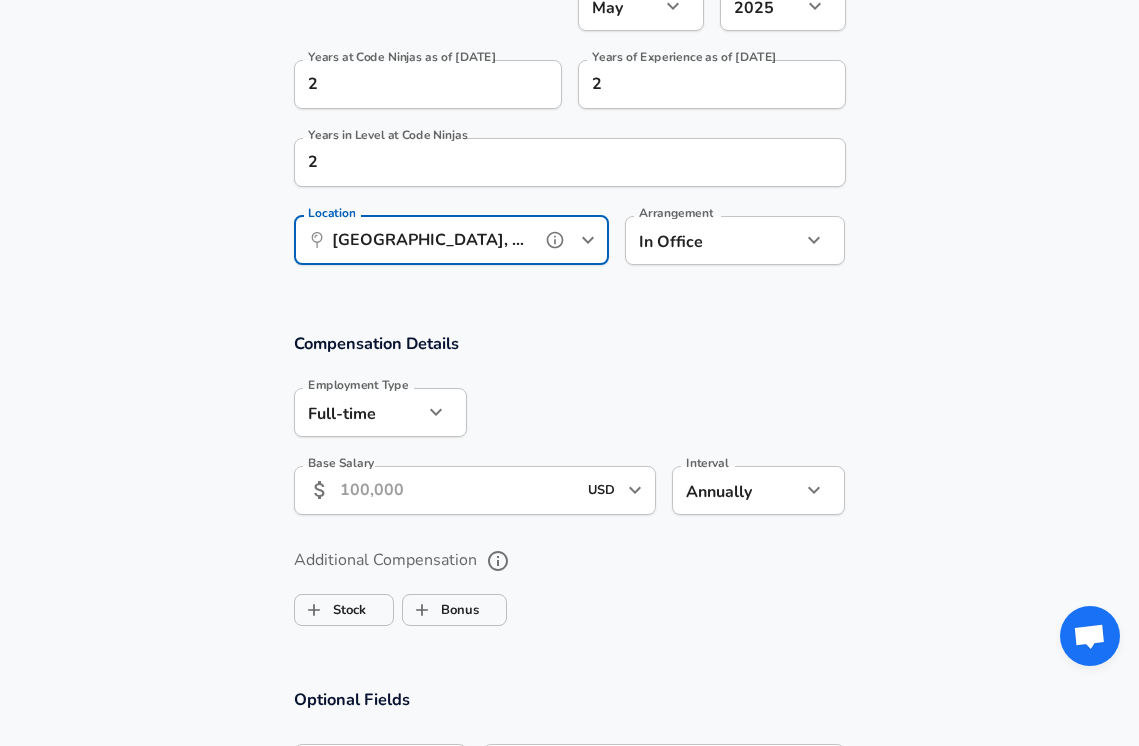 scroll, scrollTop: 1116, scrollLeft: 0, axis: vertical 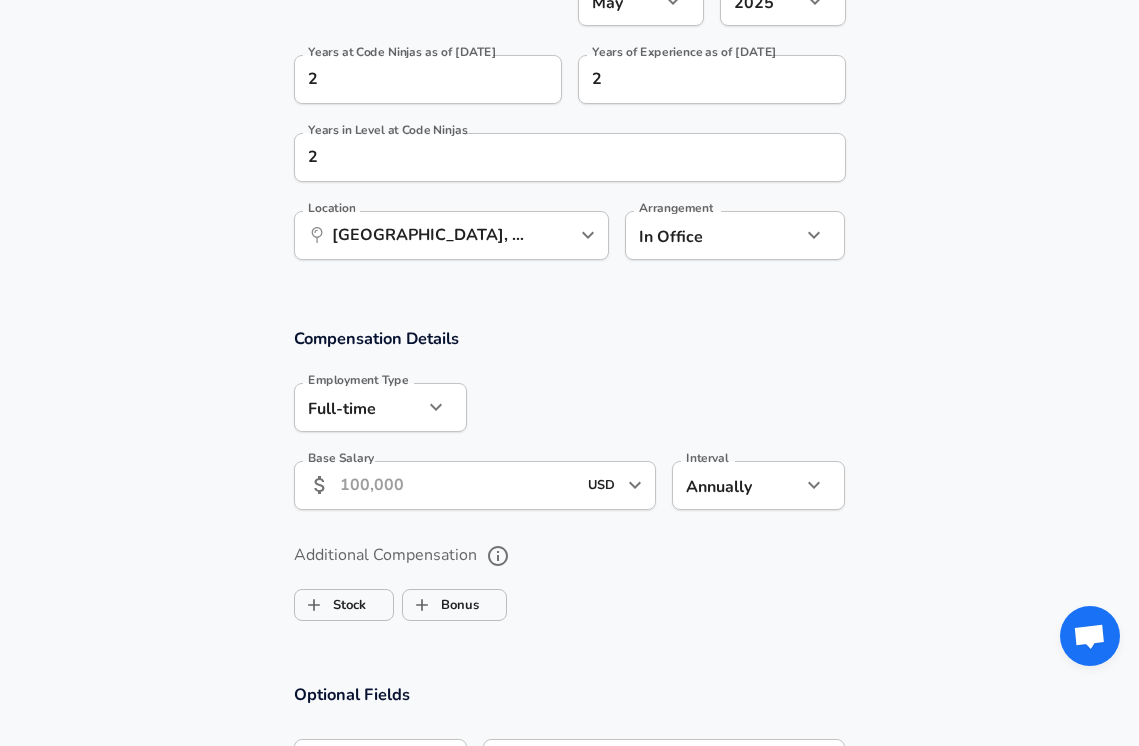 click on "Base Salary" at bounding box center [458, 485] 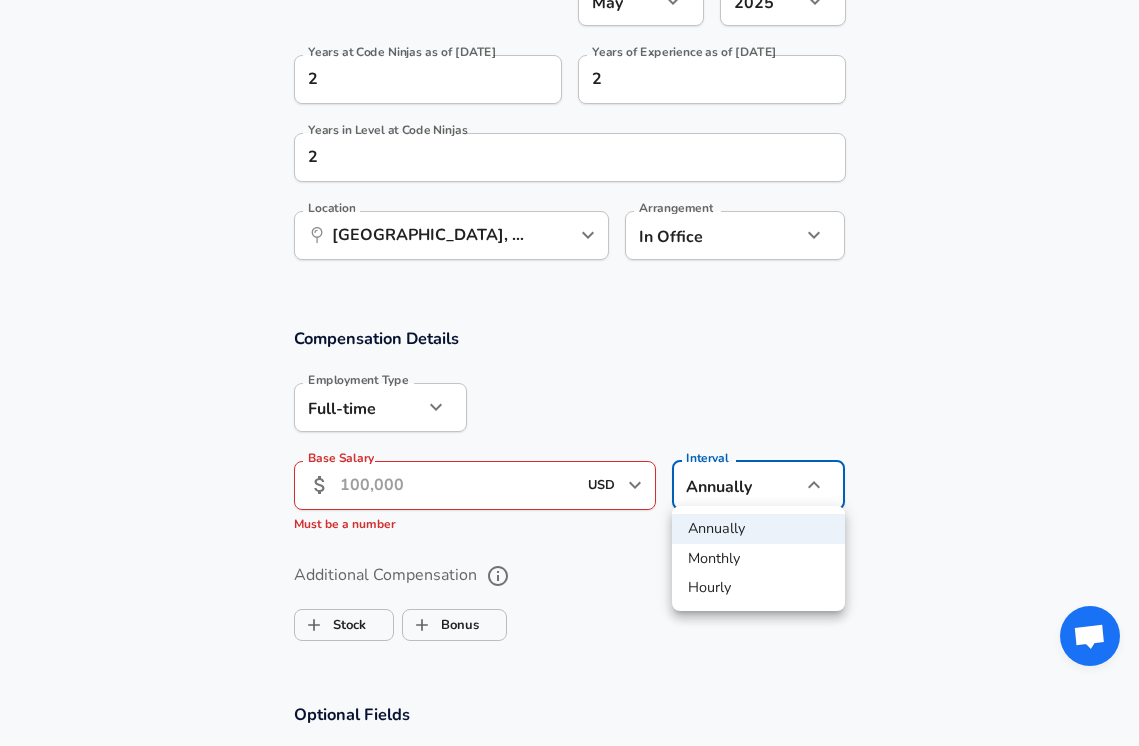 click on "Restart Add Your Salary Upload your offer letter   to verify your submission Enhance Privacy and Anonymity No Automatically hides specific fields until there are enough submissions to safely display the full details.   More Details Based on your submission and the data points that we have already collected, we will automatically hide and anonymize specific fields if there aren't enough data points to remain sufficiently anonymous. Company & Title Information   Enter the company you received your offer from Company Code Ninjas Company   Select the title that closest resembles your official title. This should be similar to the title that was present on your offer letter. Title Sensei Title   Select a job family that best fits your role. If you can't find one, select 'Other' to enter a custom job family Job Family Other Job Family Other Job Family Tutor Other Job Family Specialization Specialization Level Level Work Experience and Location These compensation details are from the perspective of a: New Offer No no" at bounding box center [569, -743] 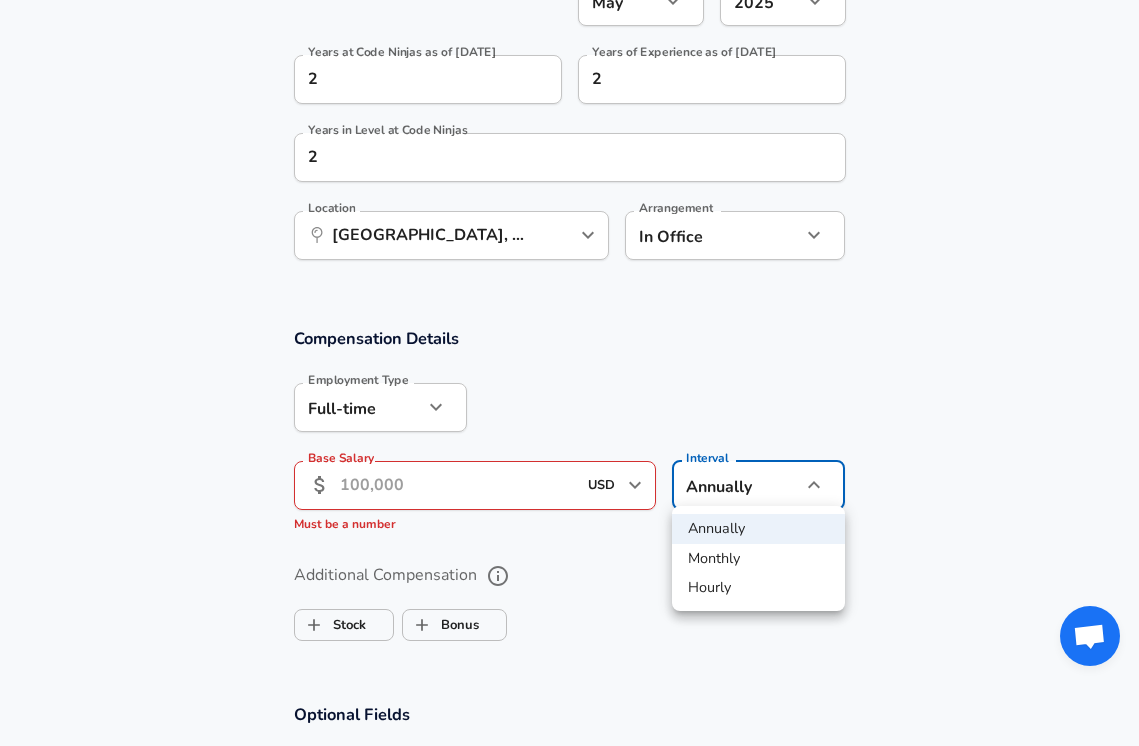 click on "Hourly" at bounding box center [758, 588] 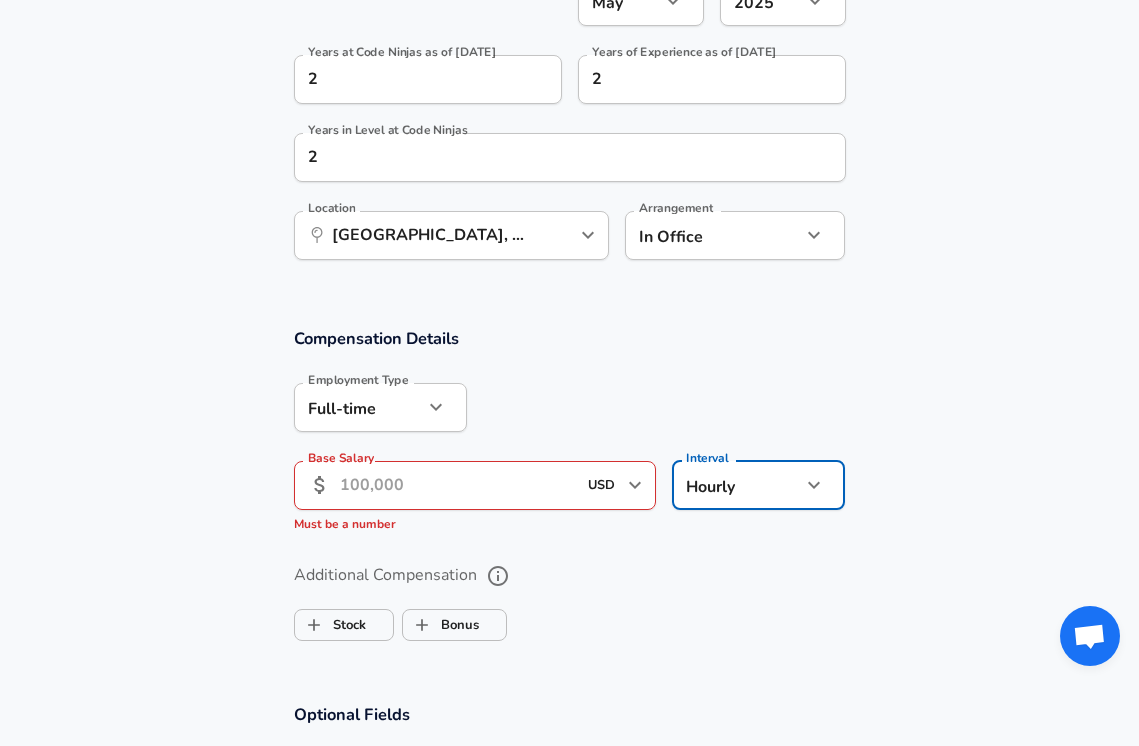 click on "Base Salary ​ USD ​ Base Salary Must be a number" at bounding box center (475, 498) 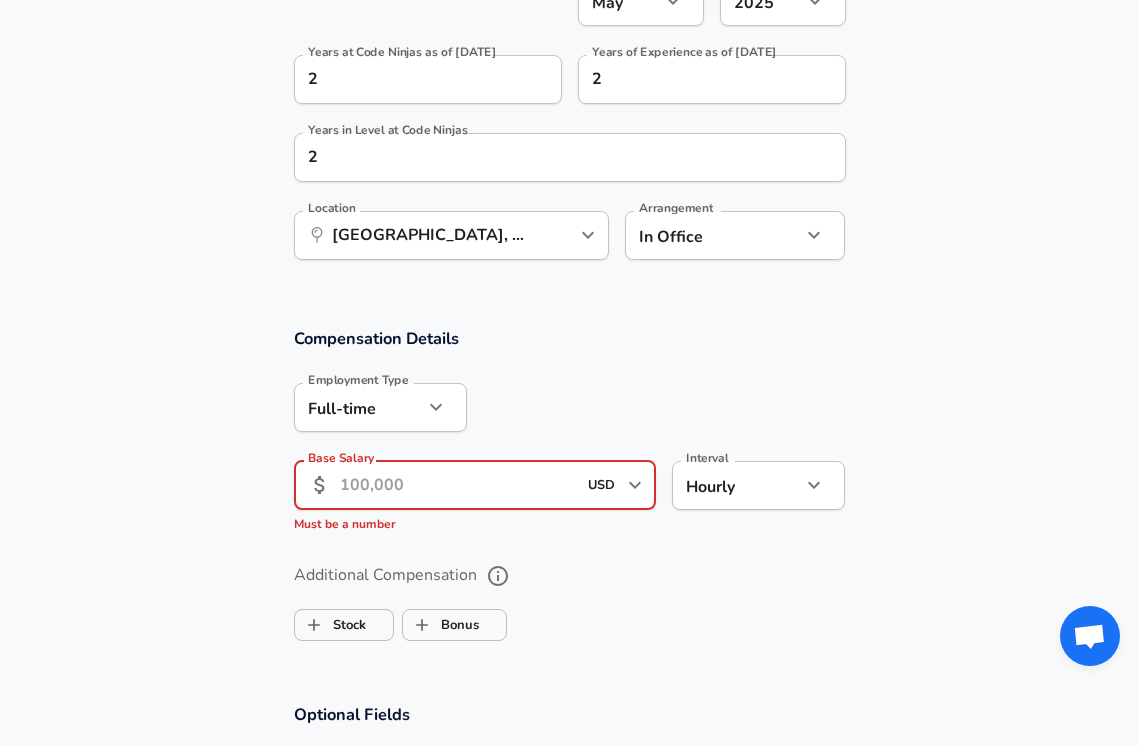 click on "Base Salary" at bounding box center (458, 485) 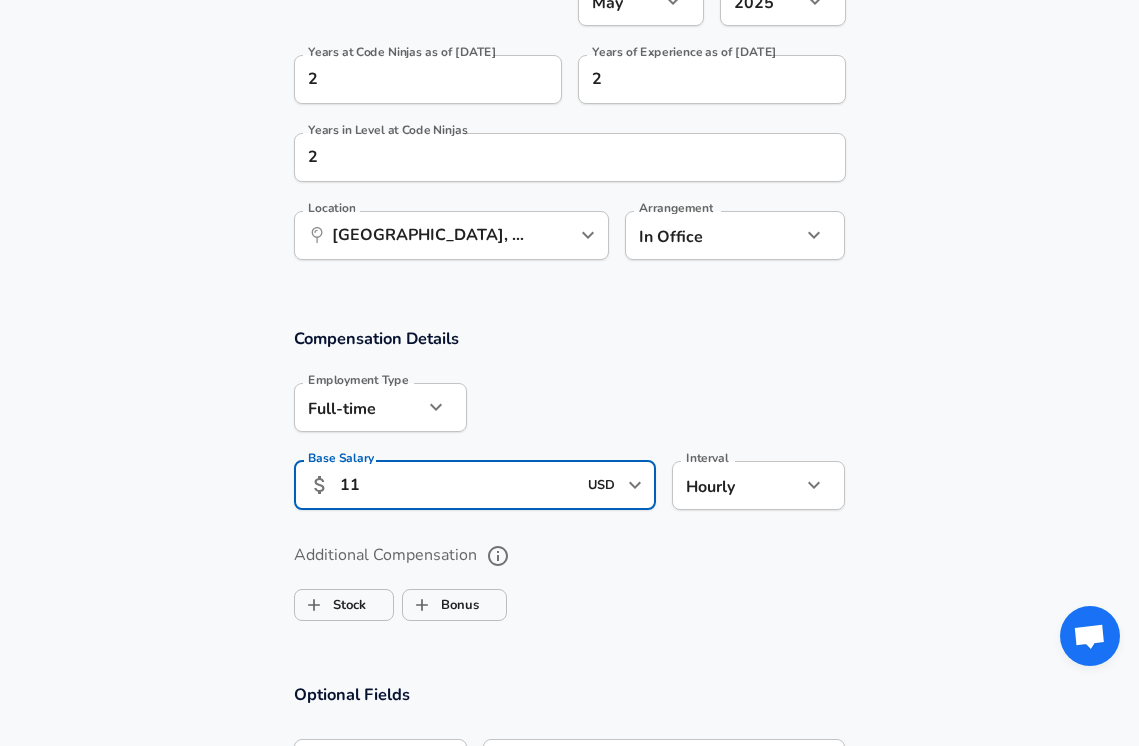 type on "11" 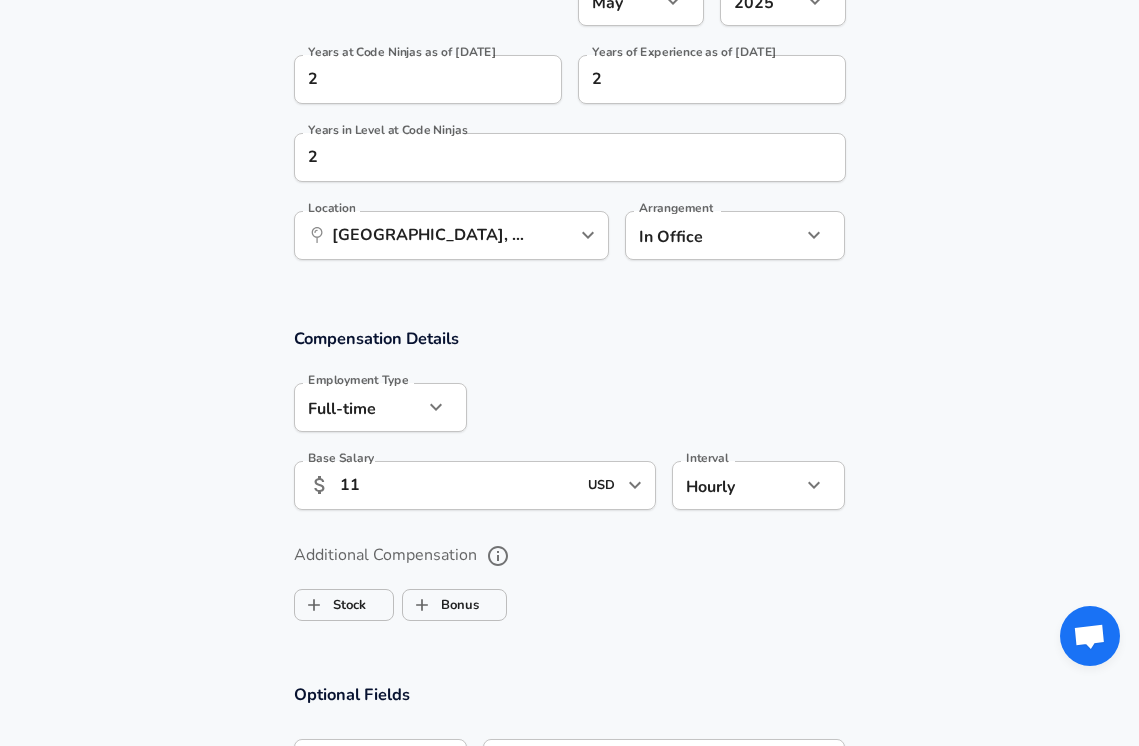 click on "Additional Compensation   Stock Bonus" at bounding box center (570, 584) 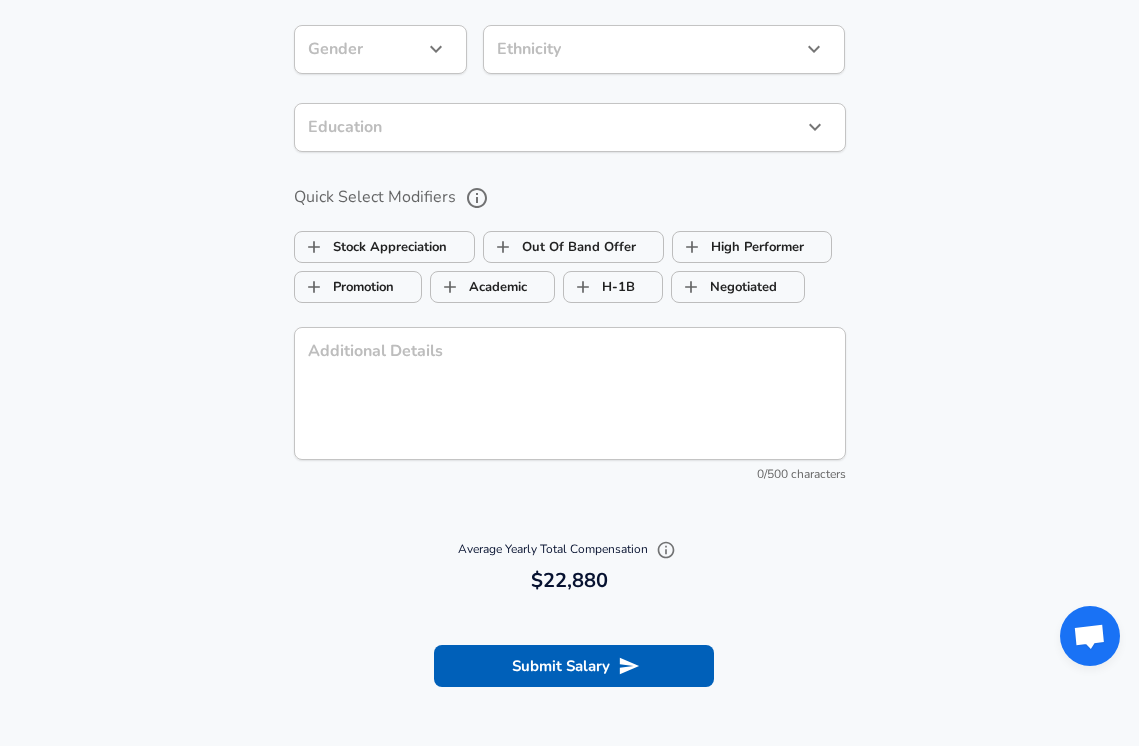 scroll, scrollTop: 1847, scrollLeft: 0, axis: vertical 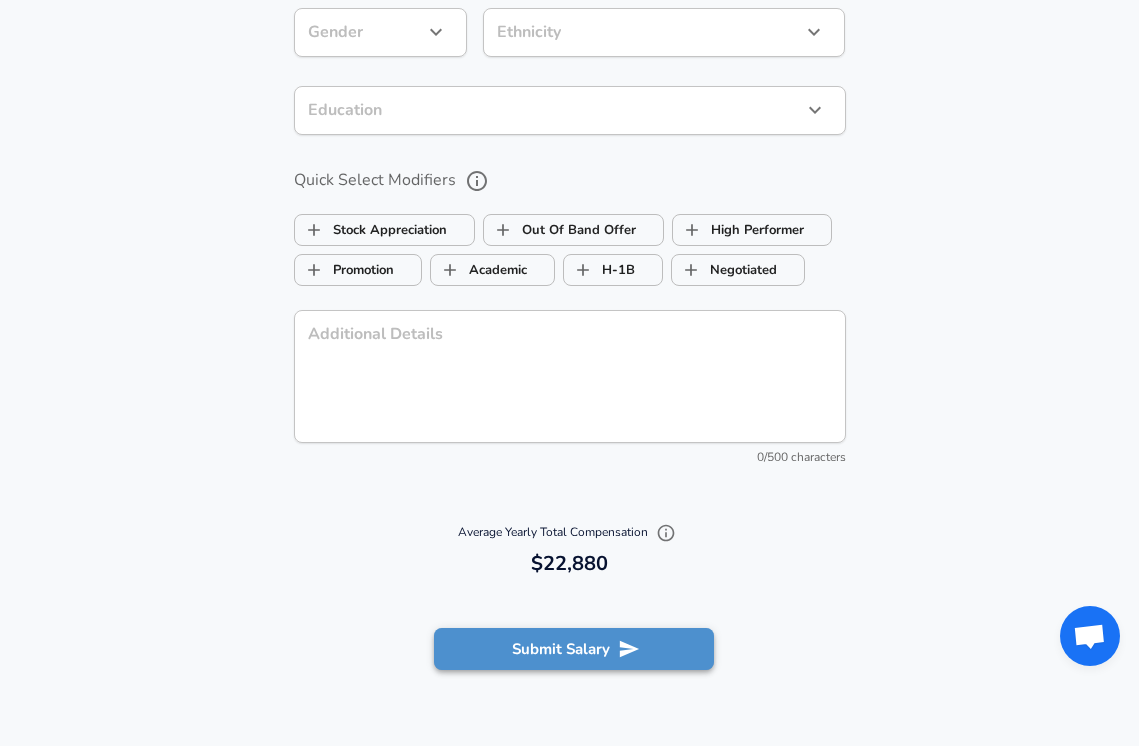 click on "Submit Salary" at bounding box center (574, 649) 